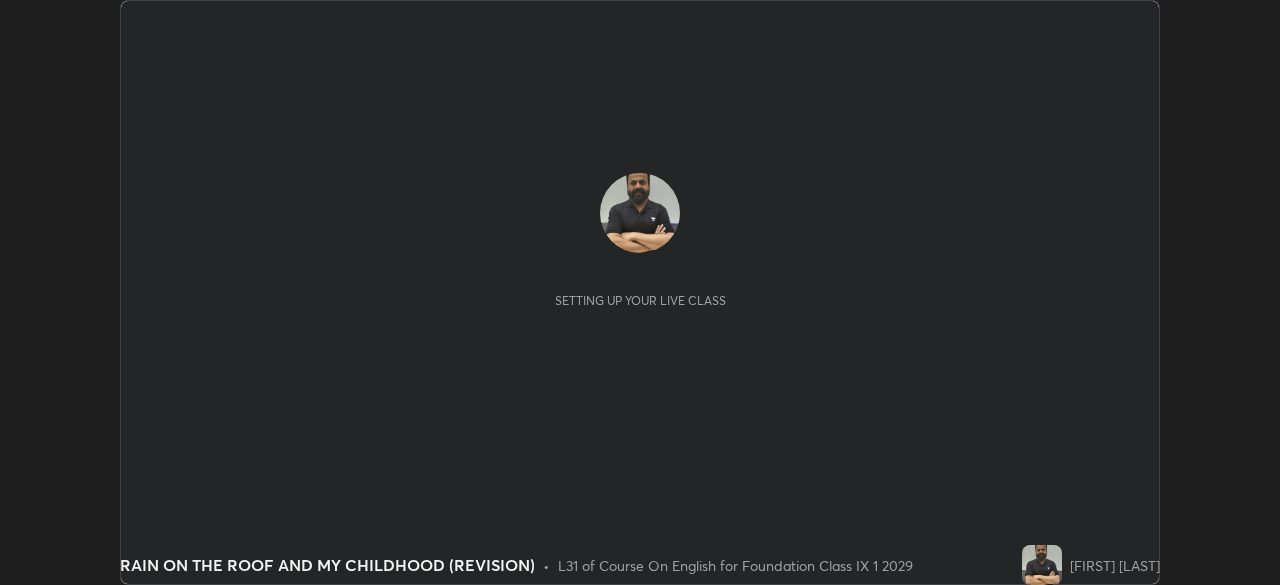 scroll, scrollTop: 0, scrollLeft: 0, axis: both 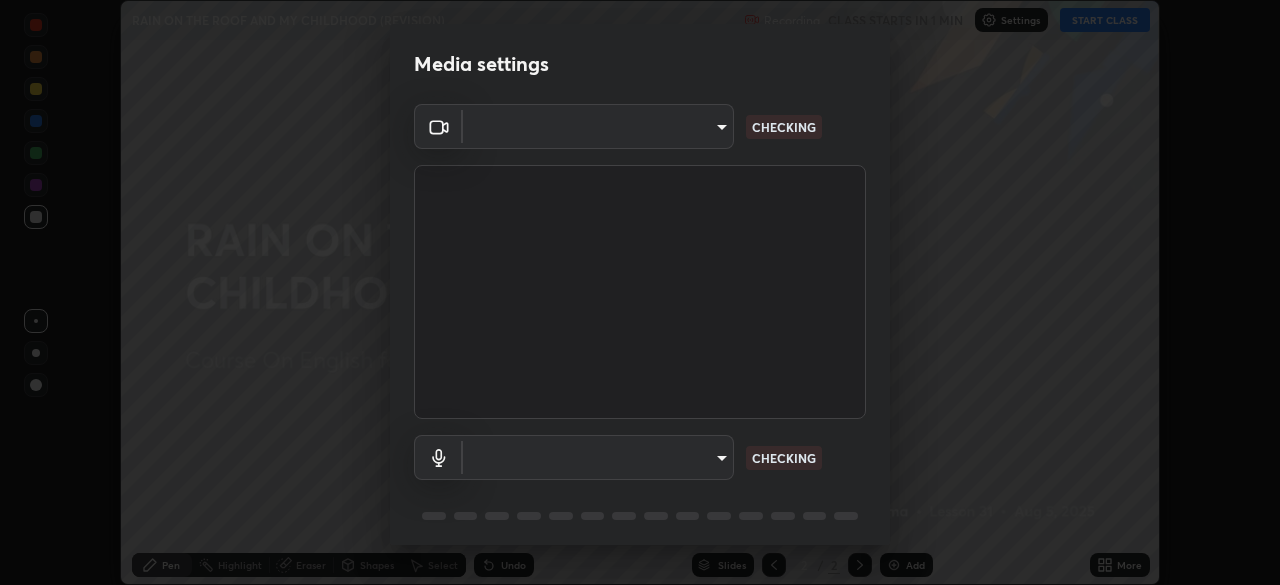 type on "f71e553e624726a4ddb0c4b08359c131bfc597280813abeb697258ceb3185fd0" 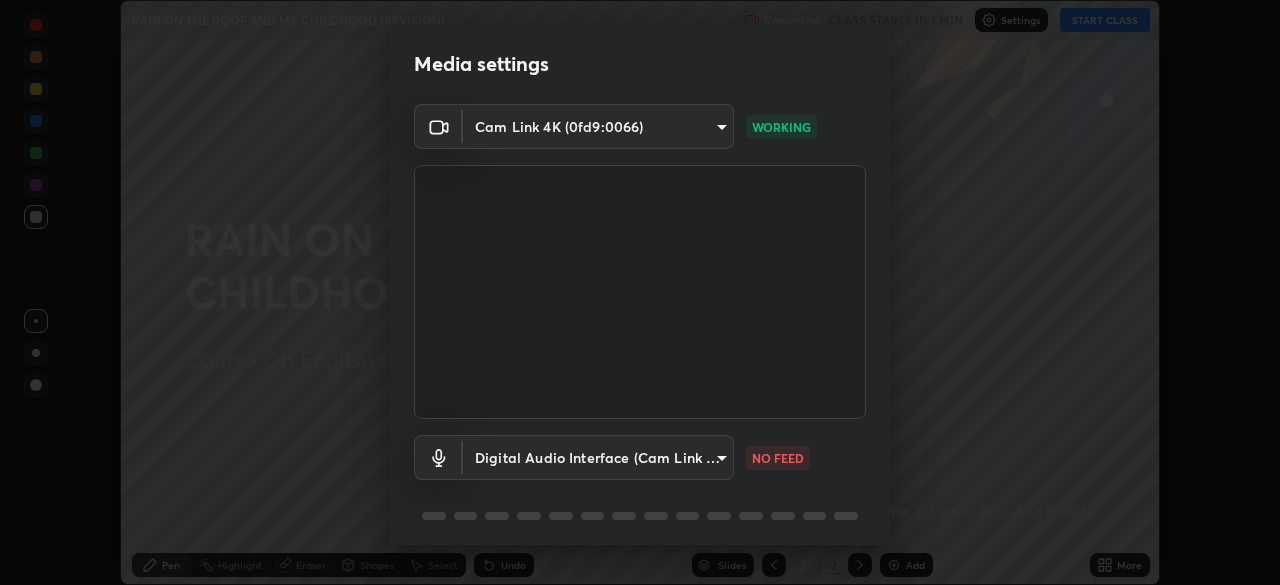 click on "Erase all RAIN ON THE ROOF AND MY CHILDHOOD (REVISION) Recording CLASS STARTS IN 1 MIN Settings START CLASS Setting up your live class RAIN ON THE ROOF AND MY CHILDHOOD (REVISION) • L31 of Course On English for Foundation Class IX 1 2029 [FIRST] [LAST] Pen Highlight Eraser Shapes Select Undo Slides 2 / 2 Add More No doubts shared Encourage your learners to ask a doubt for better clarity Report an issue Reason for reporting Buffering Chat not working Audio - Video sync issue Educator video quality low ​ Attach an image Report Media settings Cam Link 4K (0fd9:0066) f71e553e624726a4ddb0c4b08359c131bfc597280813abeb697258ceb3185fd0 WORKING Digital Audio Interface (Cam Link 4K) a15fde3d9d553e683a3fa96f9ea948d99894fd34dff908ae489eb3a18212ae18 NO FEED 1 / 5 Next" at bounding box center (640, 292) 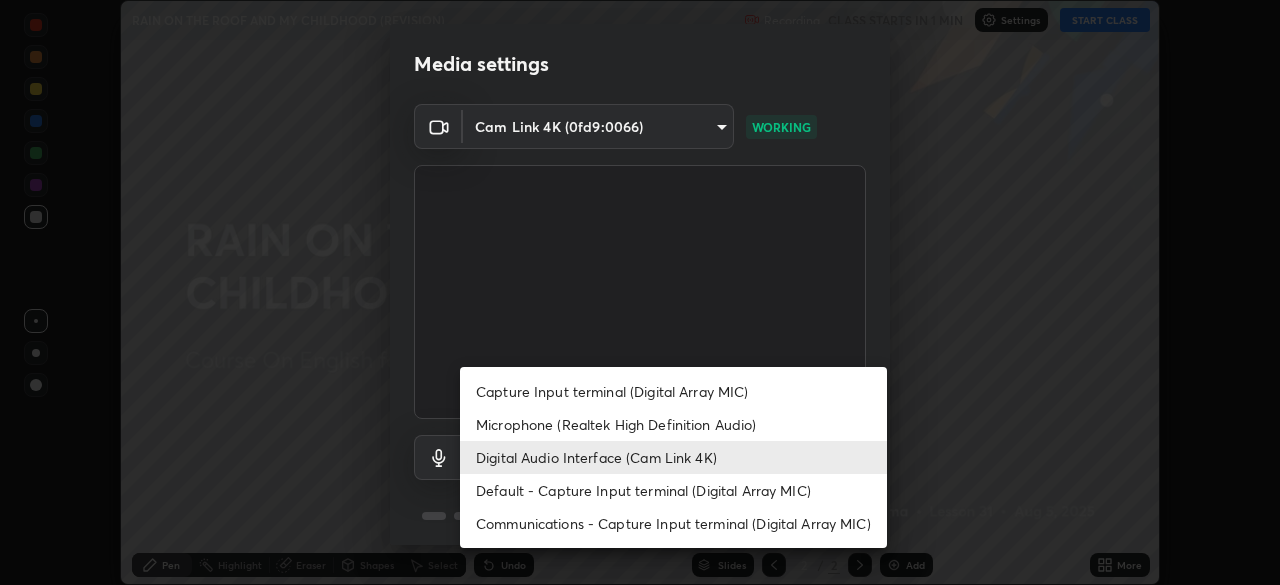 click on "Communications - Capture Input terminal (Digital Array MIC)" at bounding box center [673, 523] 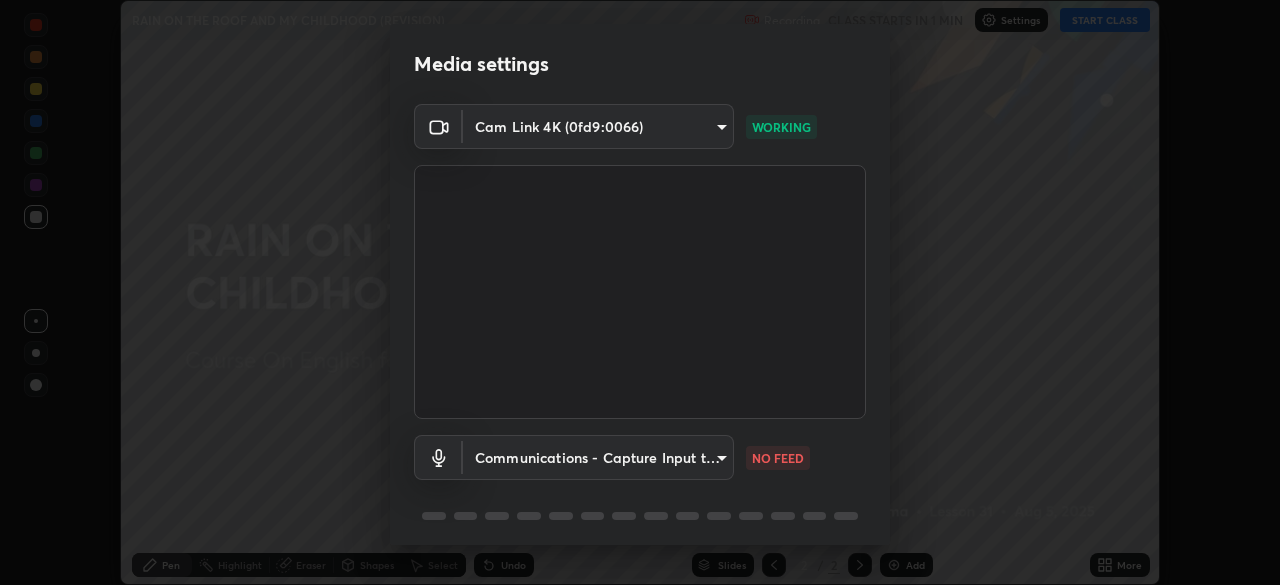 type on "communications" 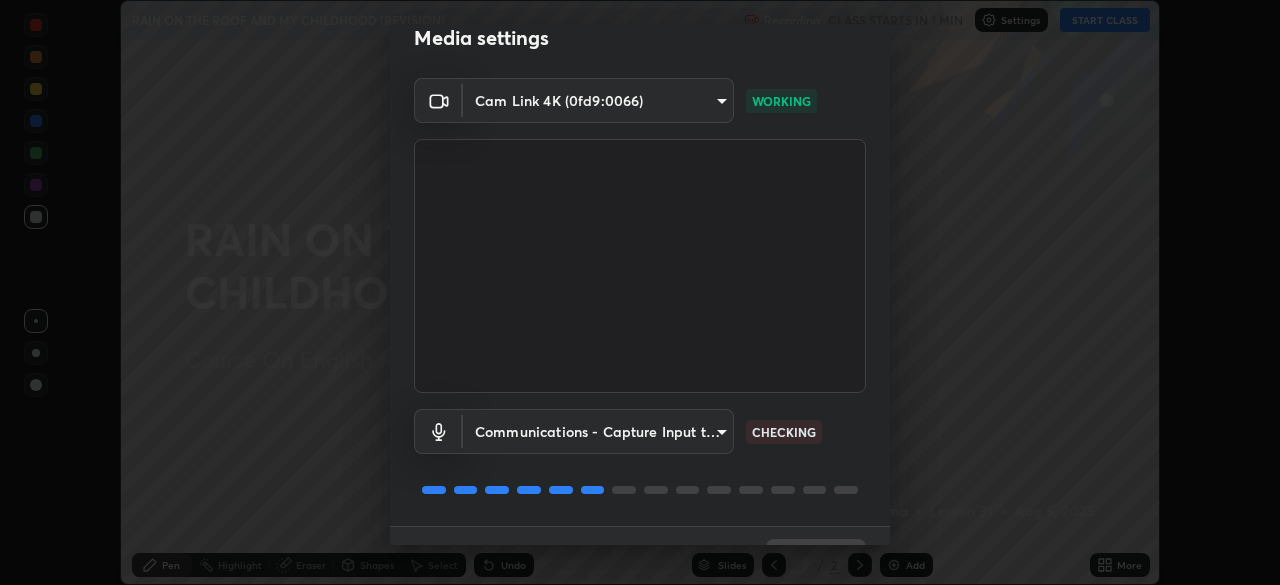 scroll, scrollTop: 55, scrollLeft: 0, axis: vertical 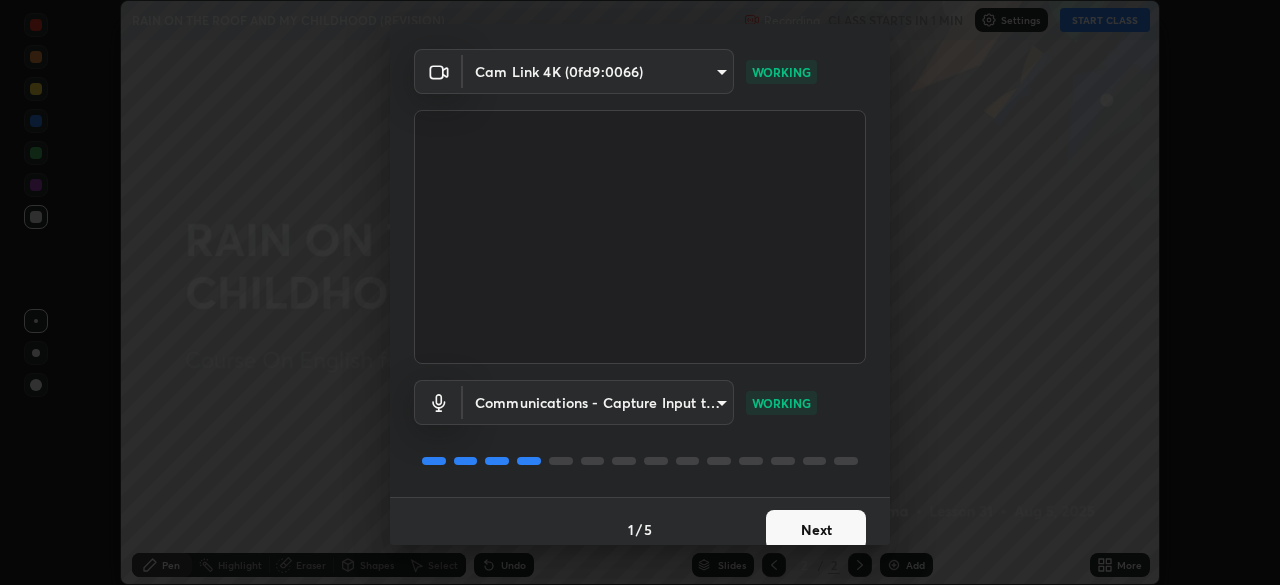 click on "Next" at bounding box center [816, 530] 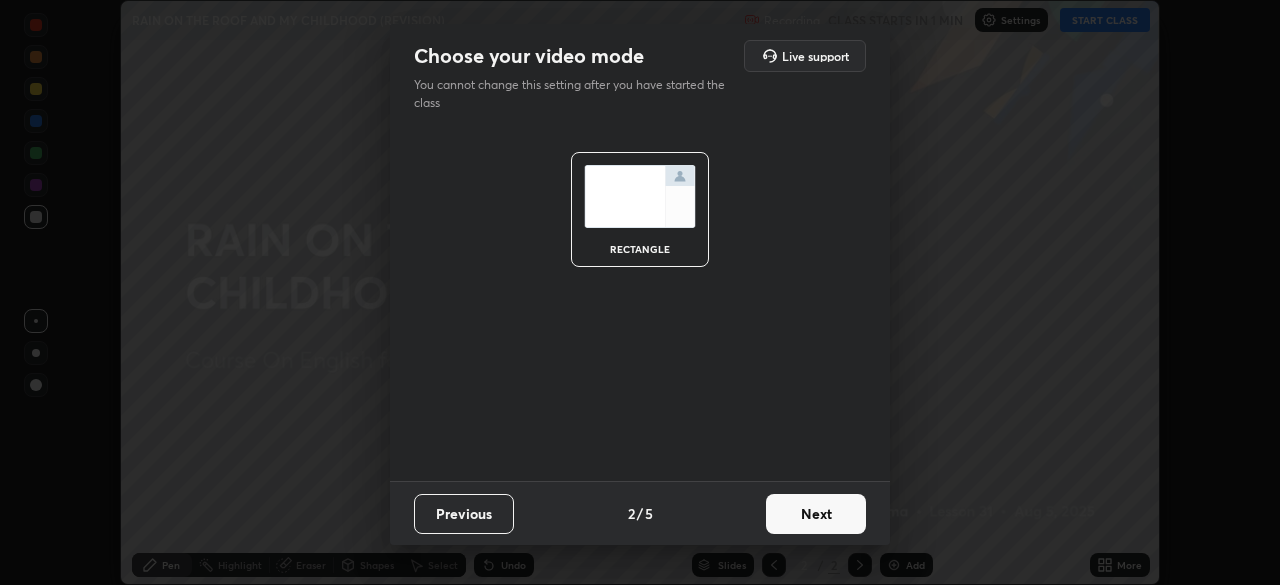 scroll, scrollTop: 0, scrollLeft: 0, axis: both 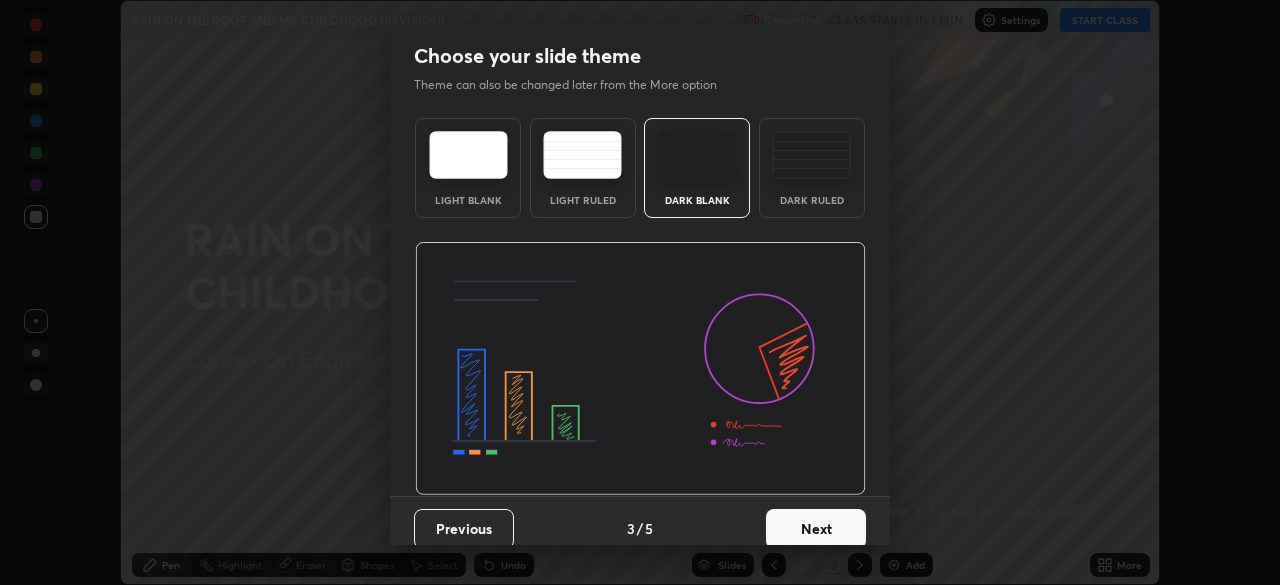 click on "Next" at bounding box center [816, 529] 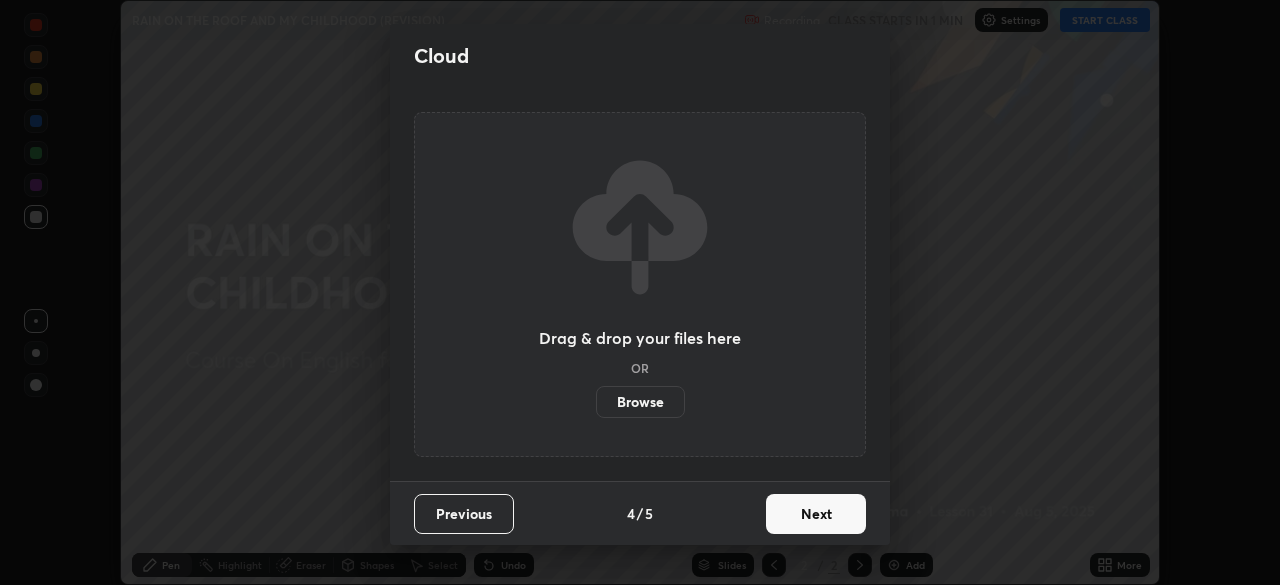 click on "Next" at bounding box center [816, 514] 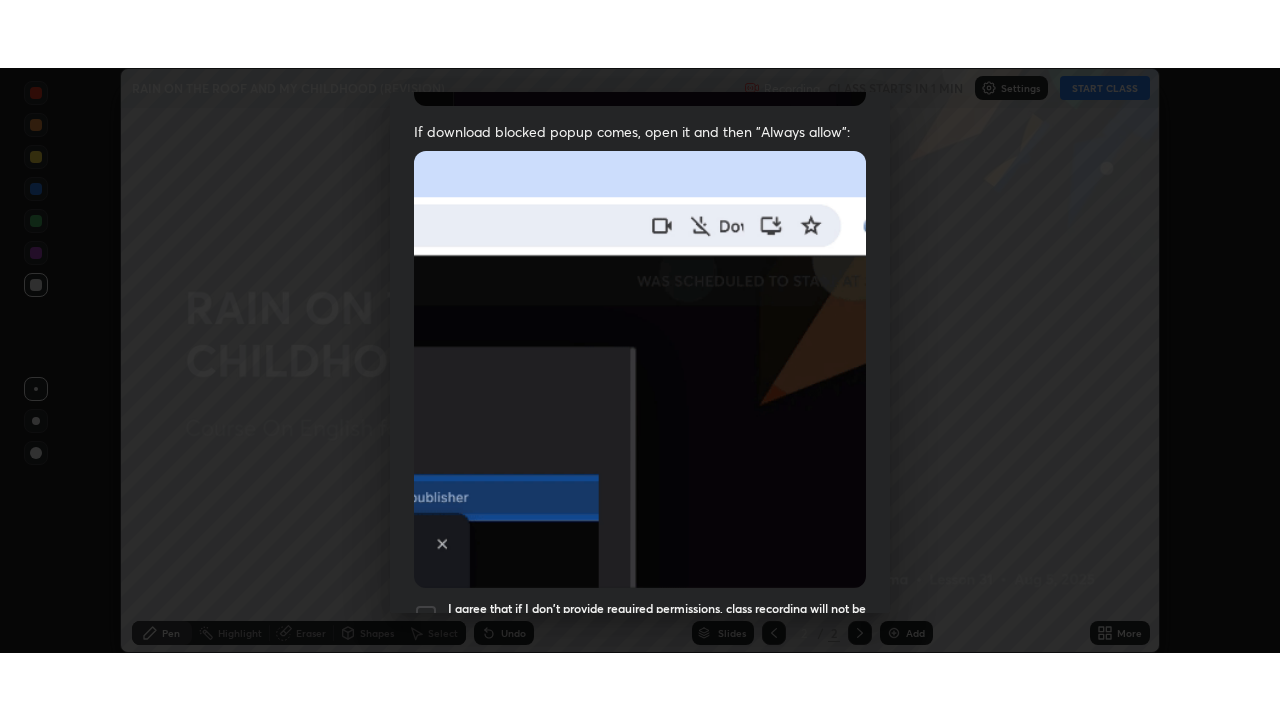 scroll, scrollTop: 479, scrollLeft: 0, axis: vertical 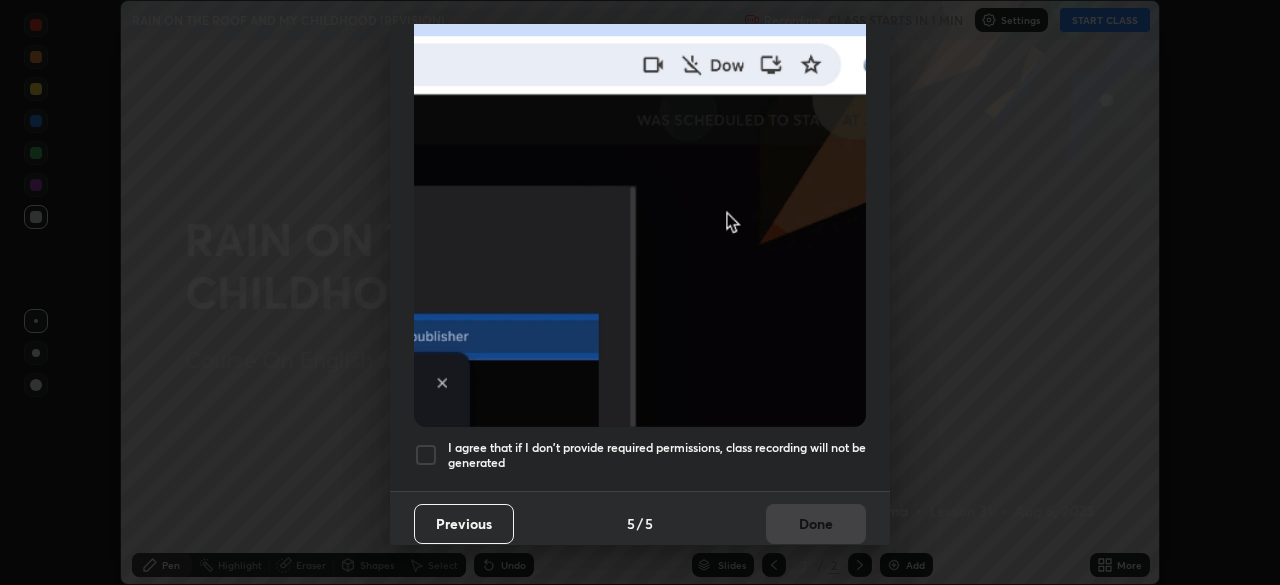 click on "I agree that if I don't provide required permissions, class recording will not be generated" at bounding box center [657, 455] 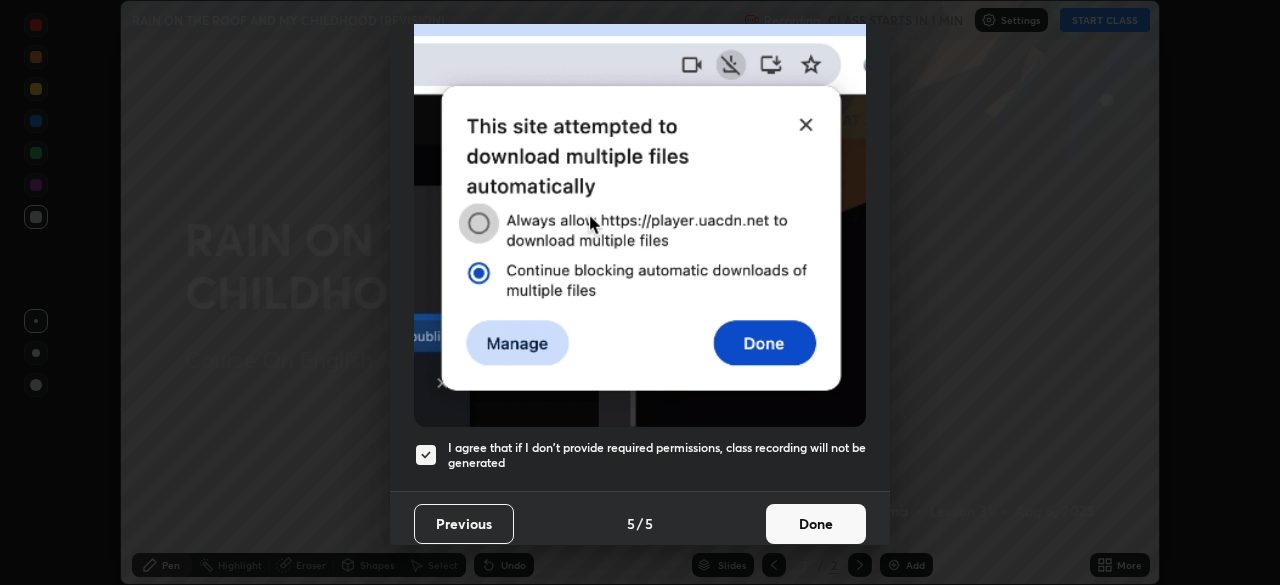 click on "Done" at bounding box center (816, 524) 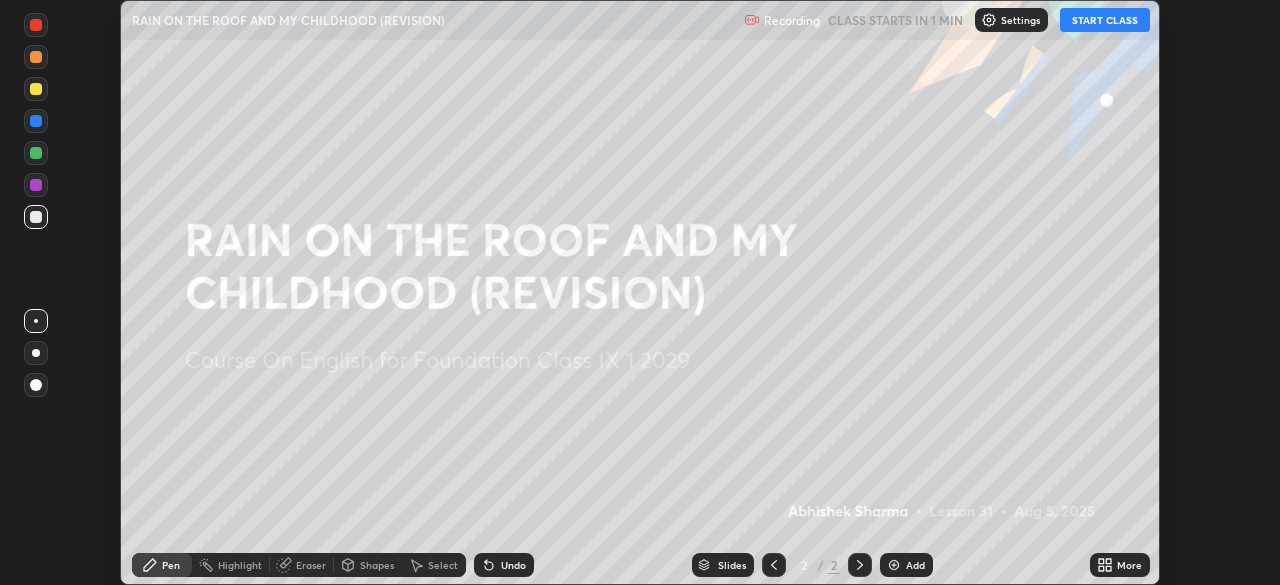 click on "START CLASS" at bounding box center (1105, 20) 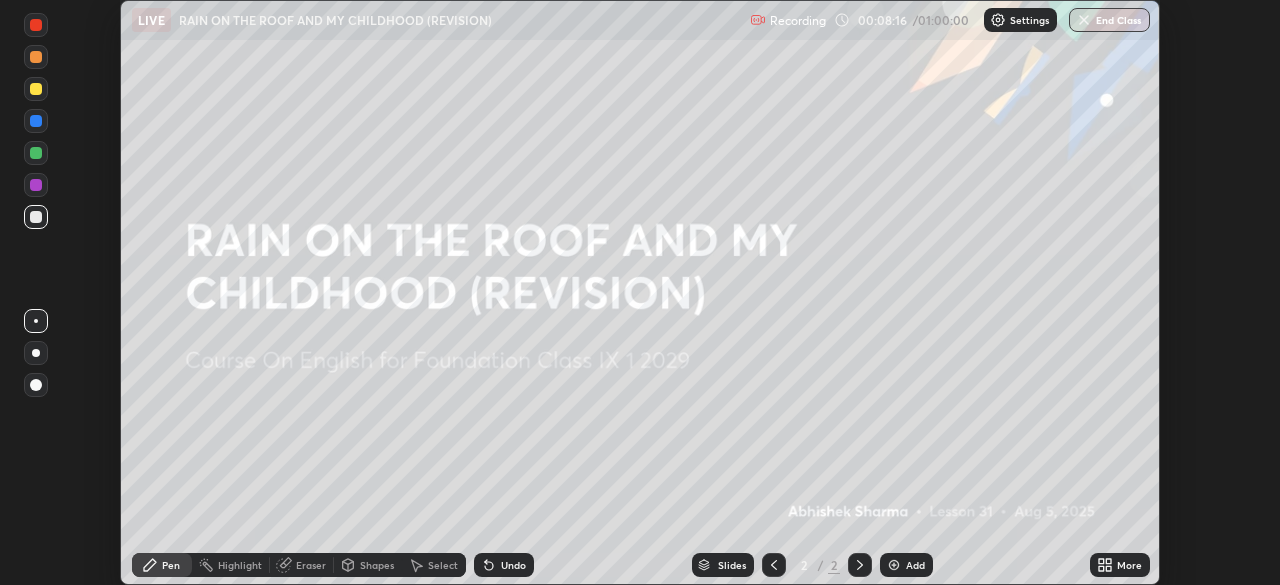 click 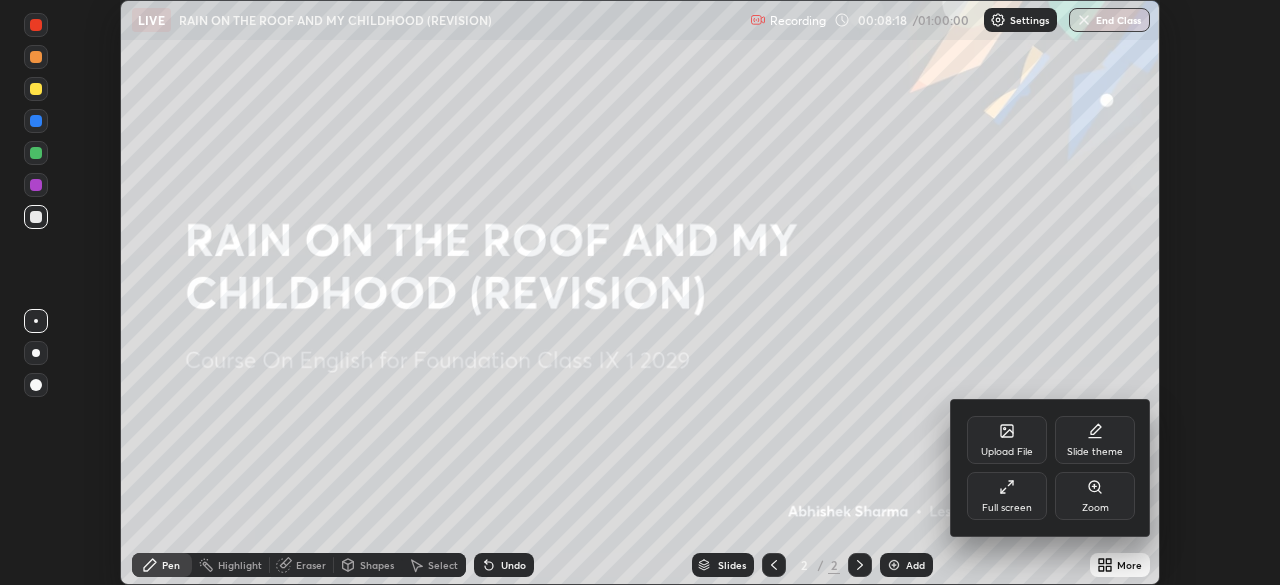 click on "Upload File" at bounding box center (1007, 440) 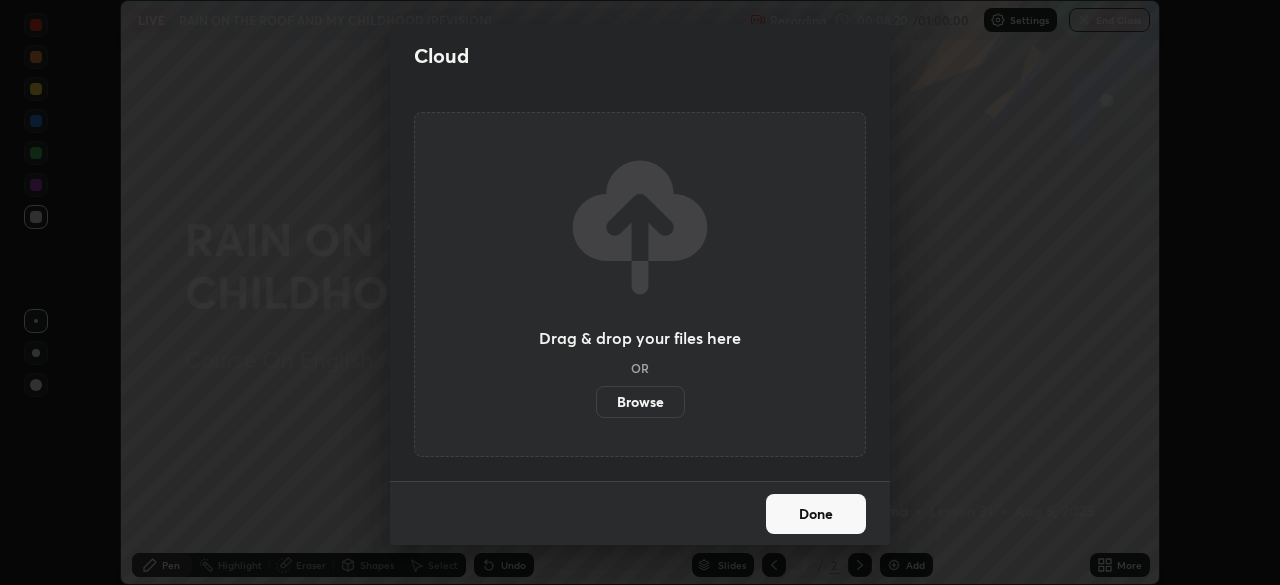 click on "Browse" at bounding box center [640, 402] 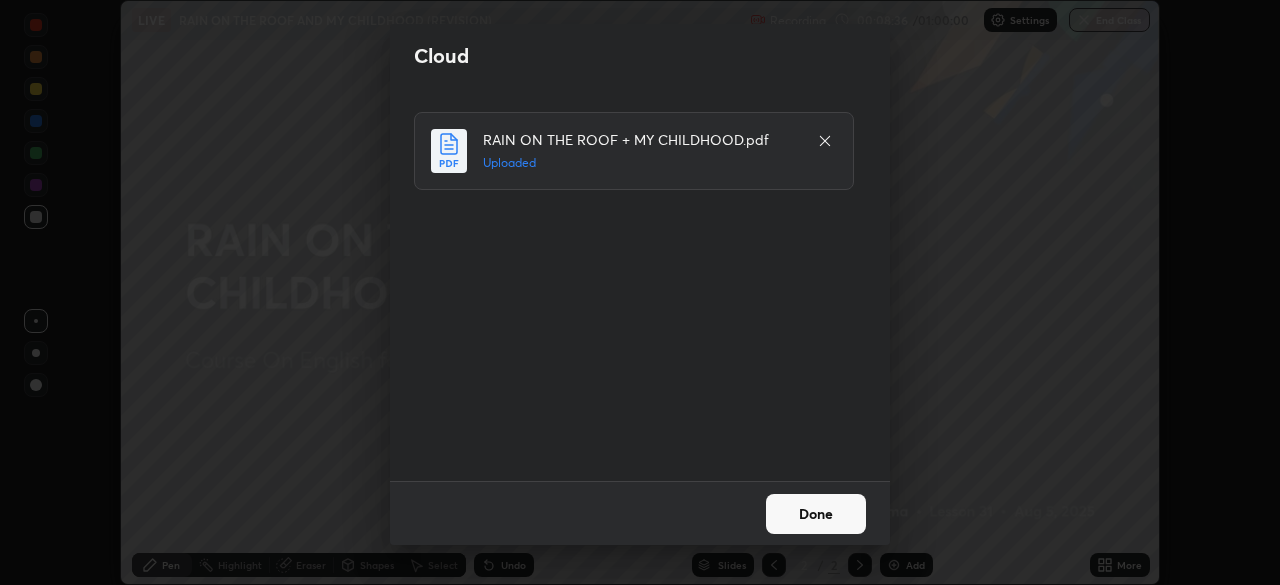 click on "Done" at bounding box center [816, 514] 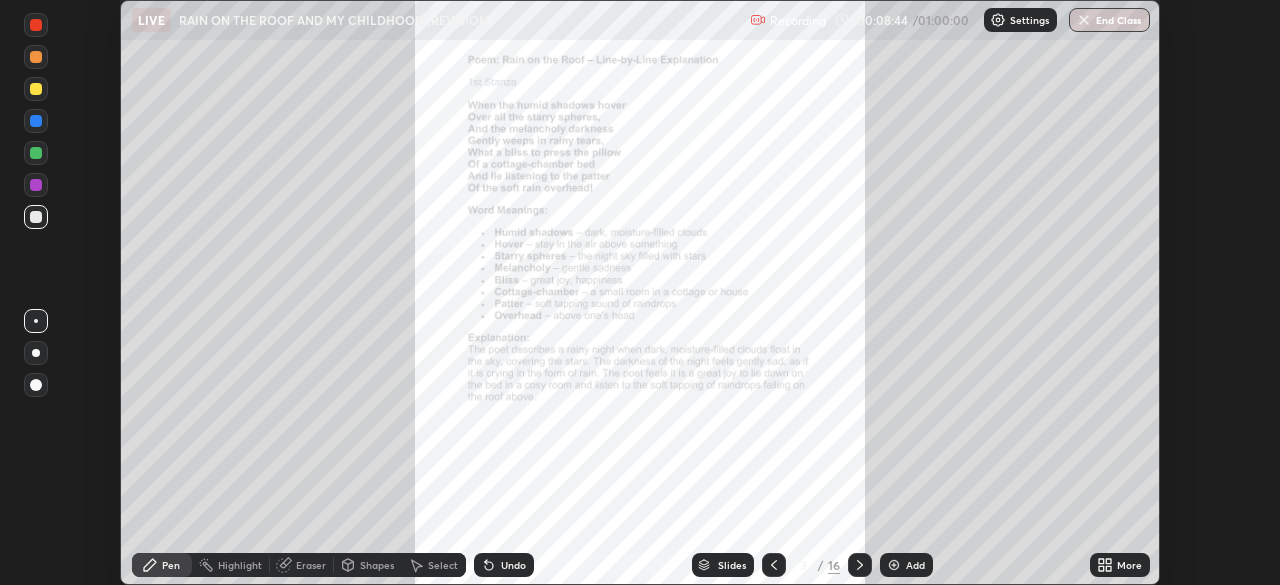 click 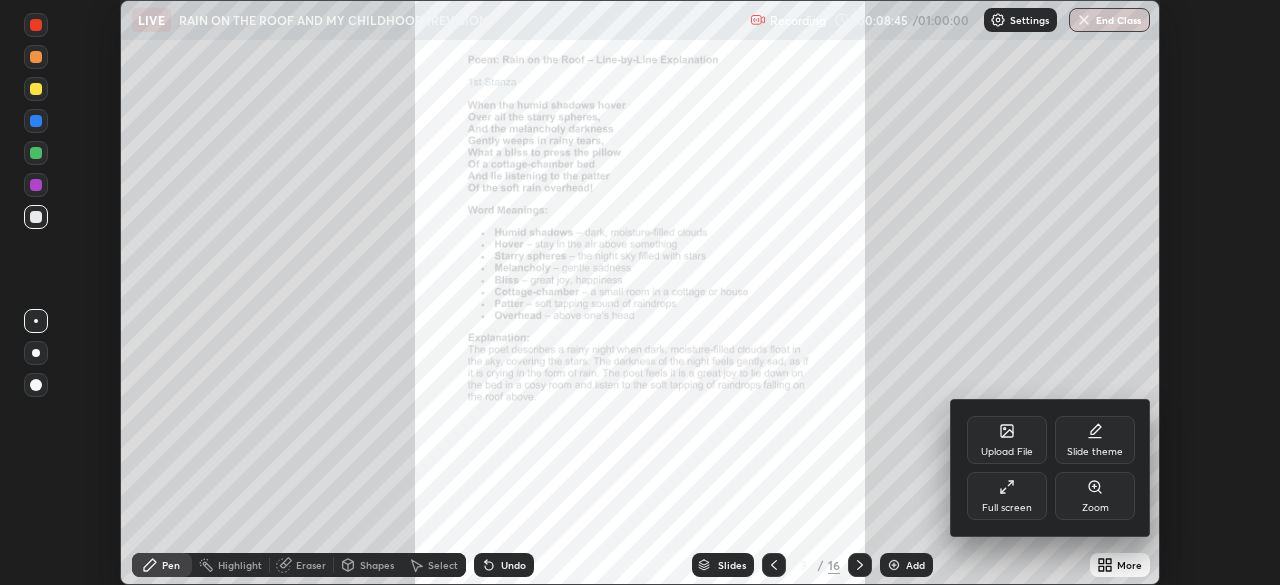 click 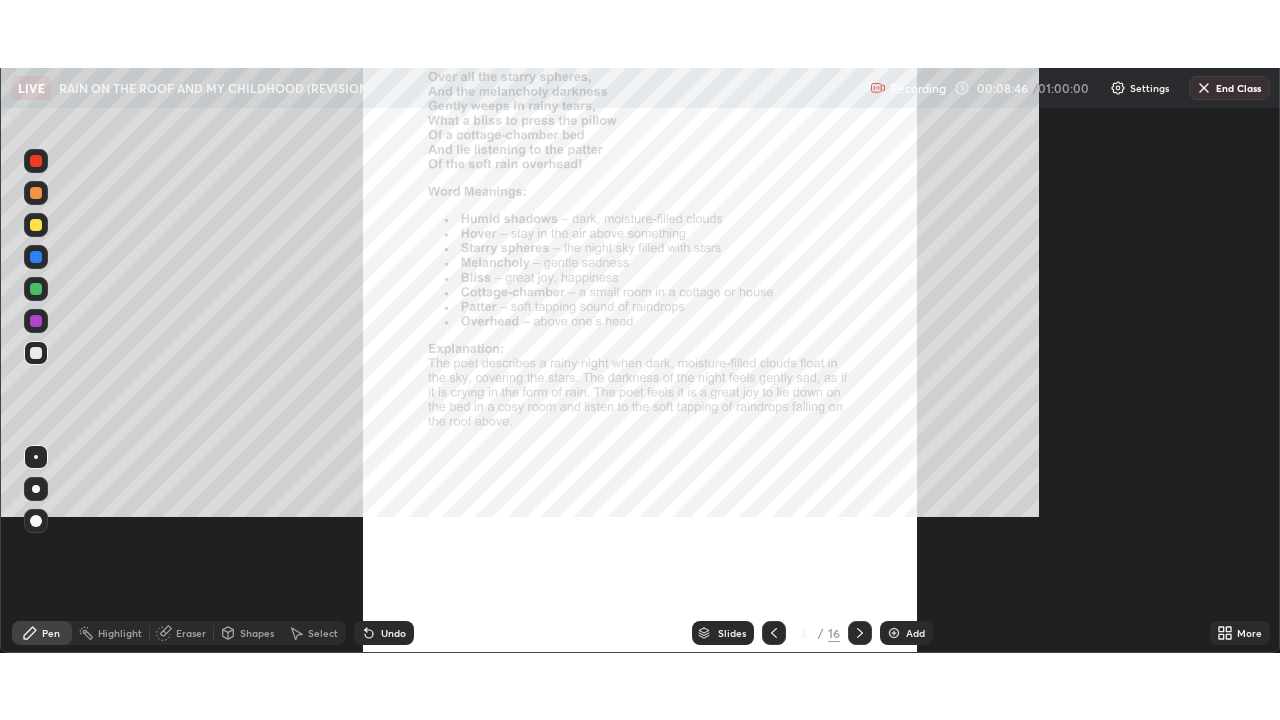 scroll, scrollTop: 99280, scrollLeft: 98720, axis: both 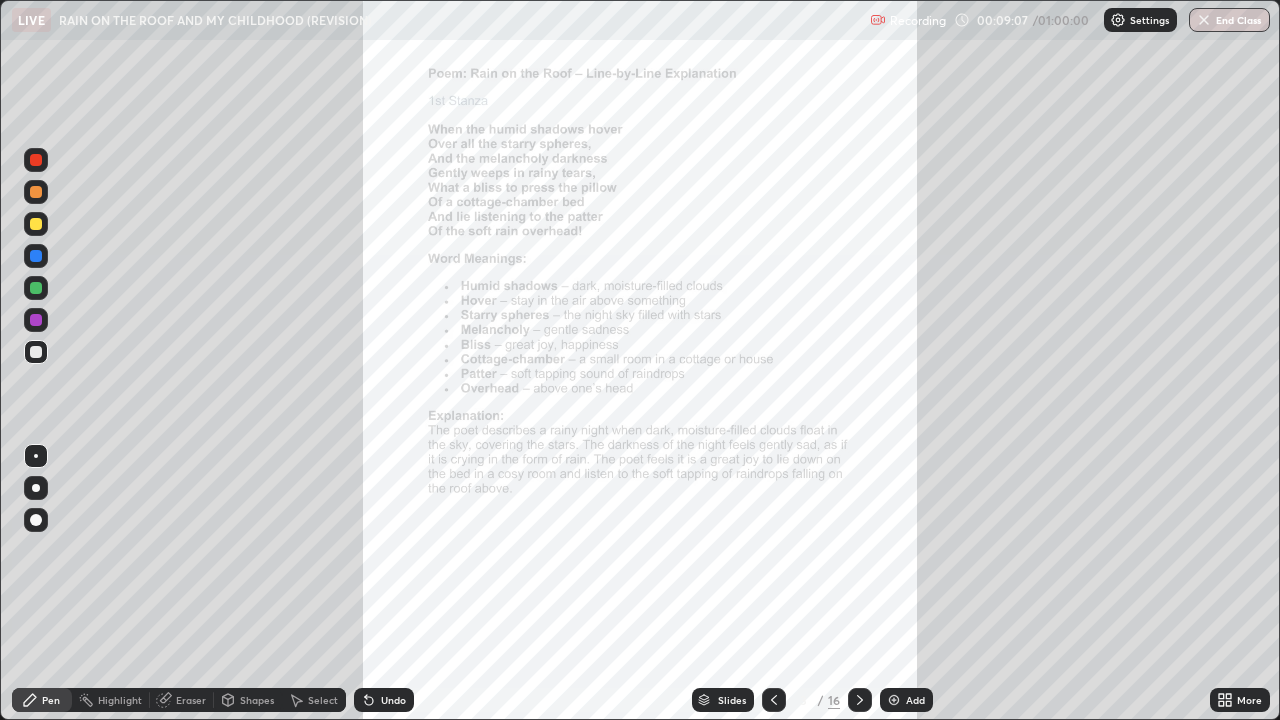 click at bounding box center [36, 160] 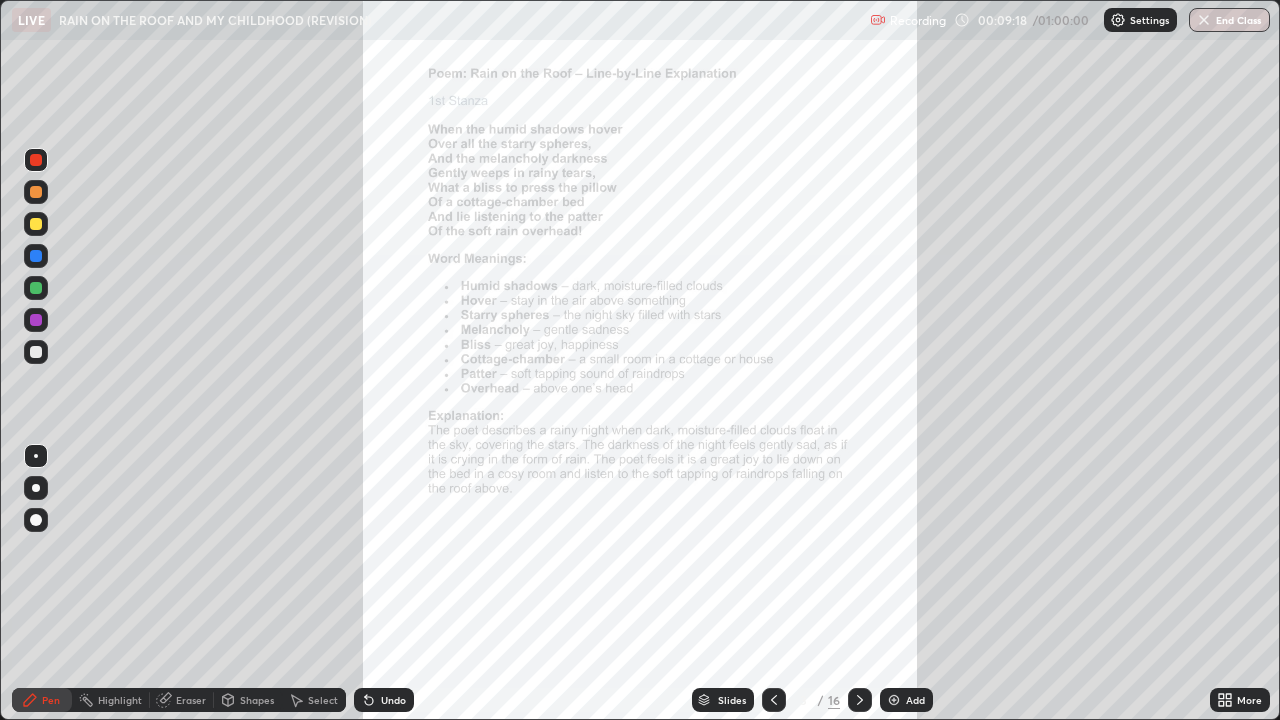 click 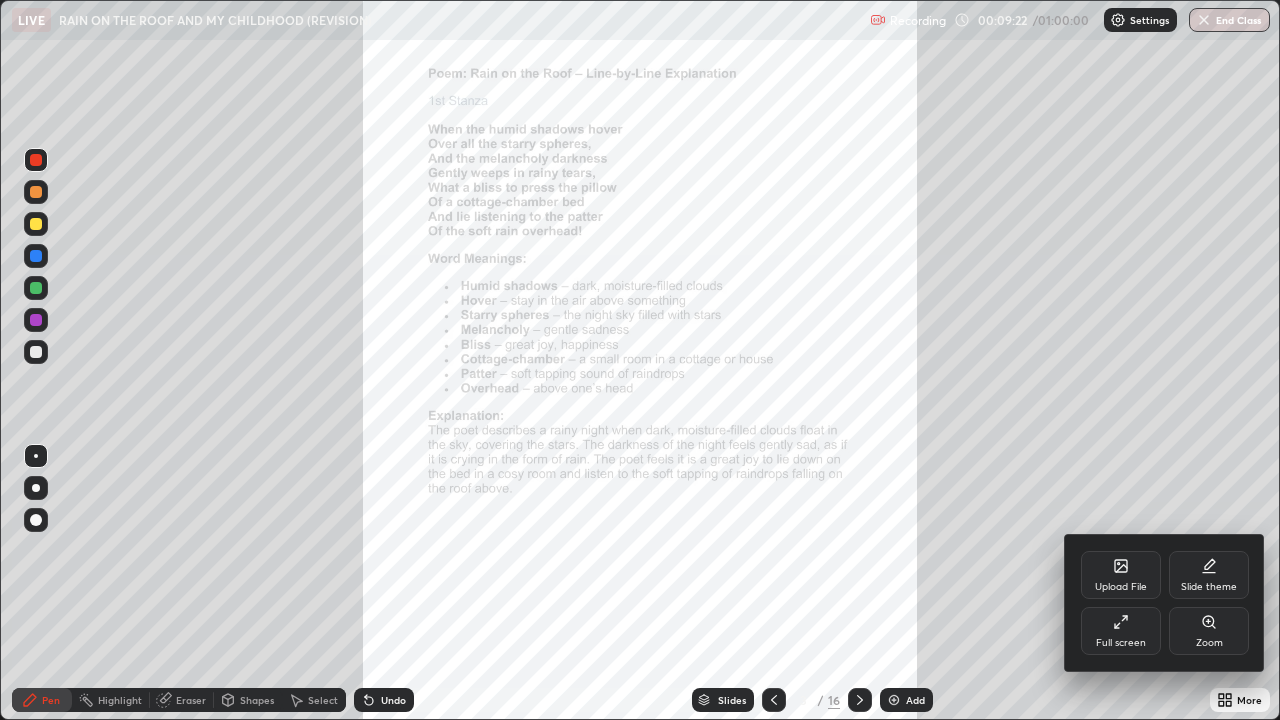 click 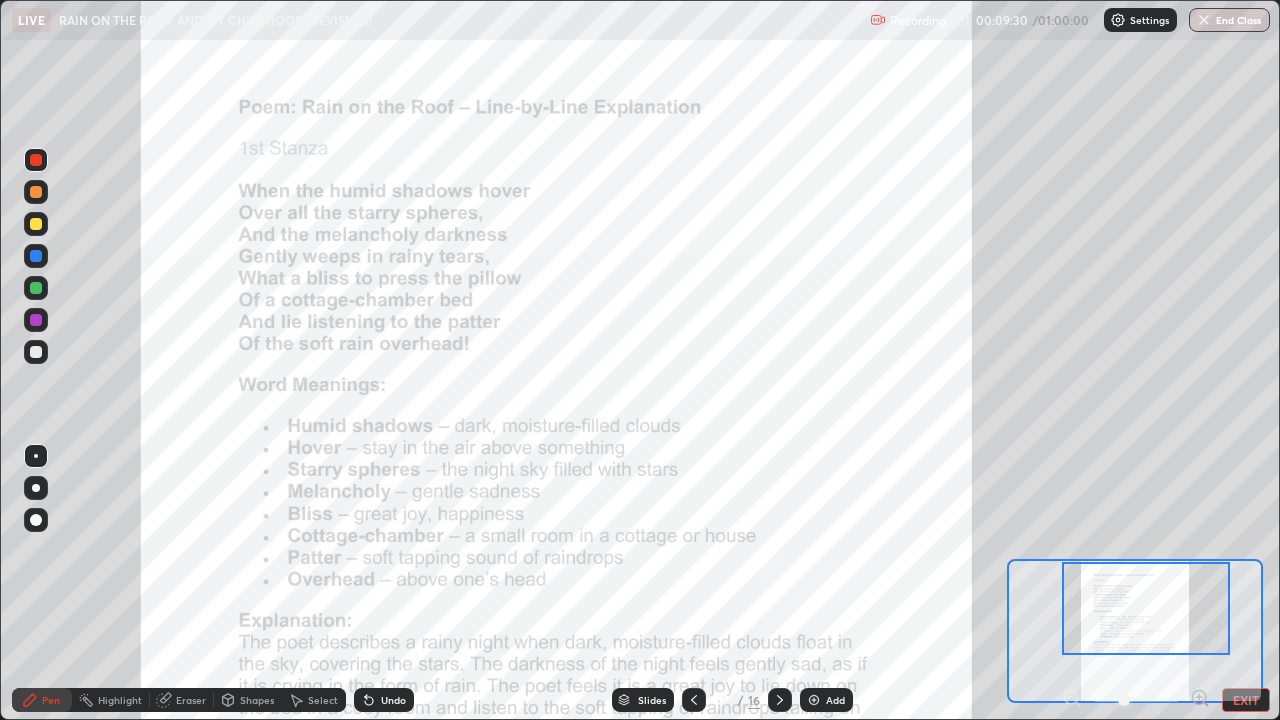 click at bounding box center (1146, 608) 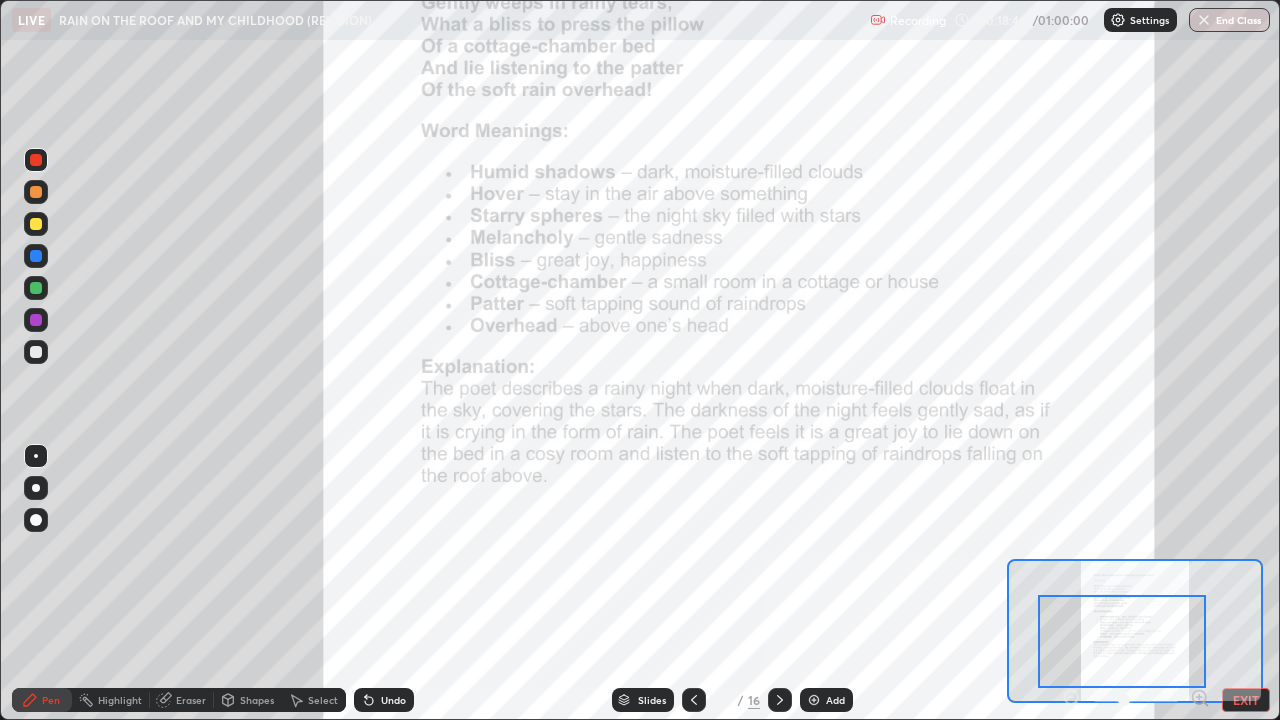 click 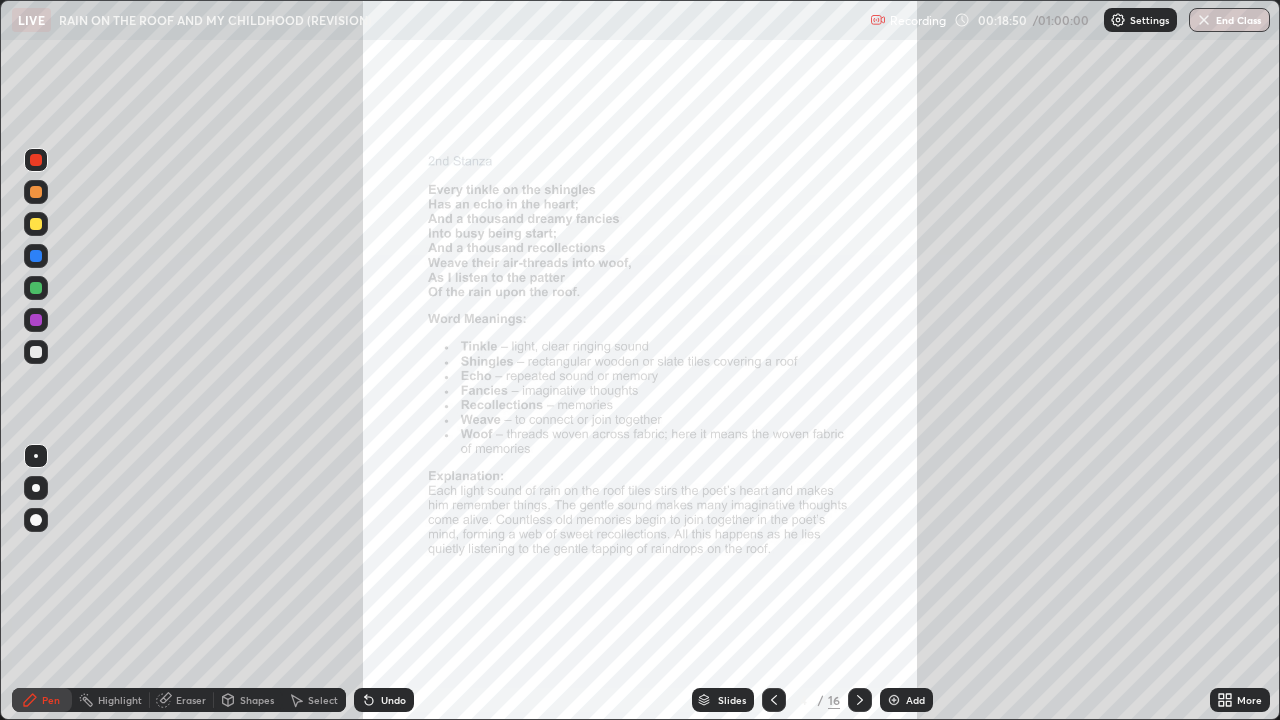 click 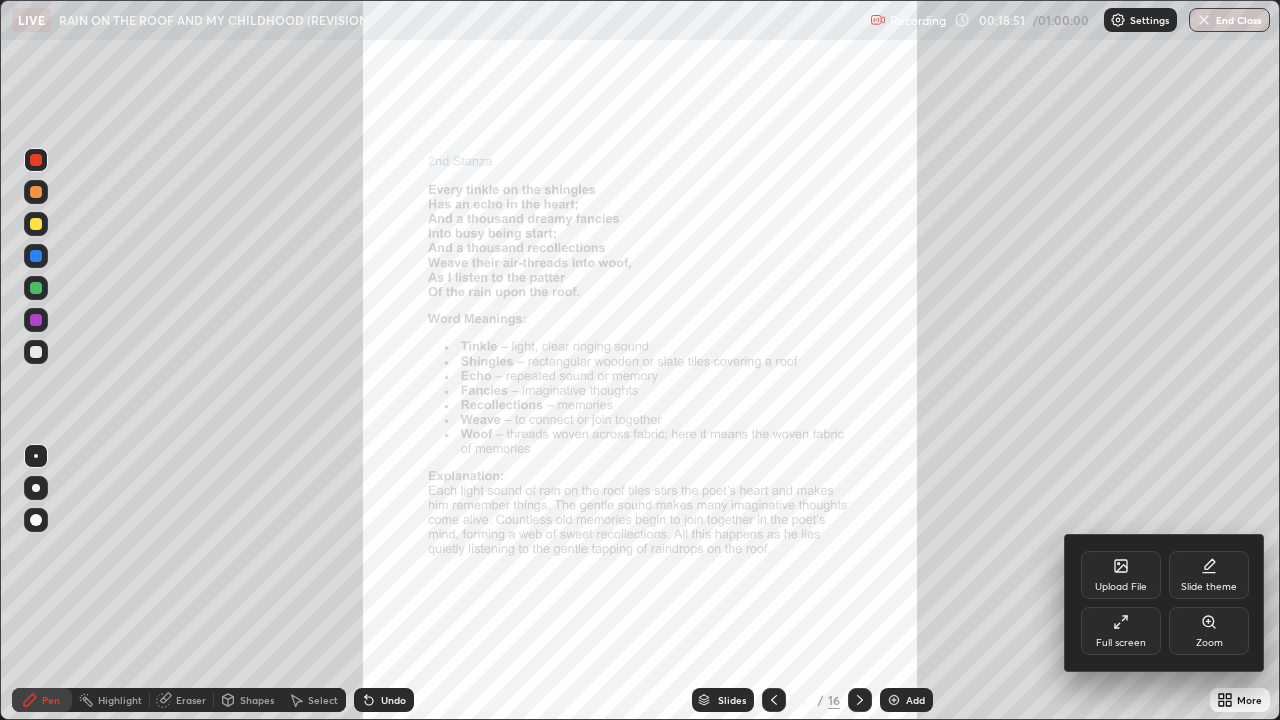 click 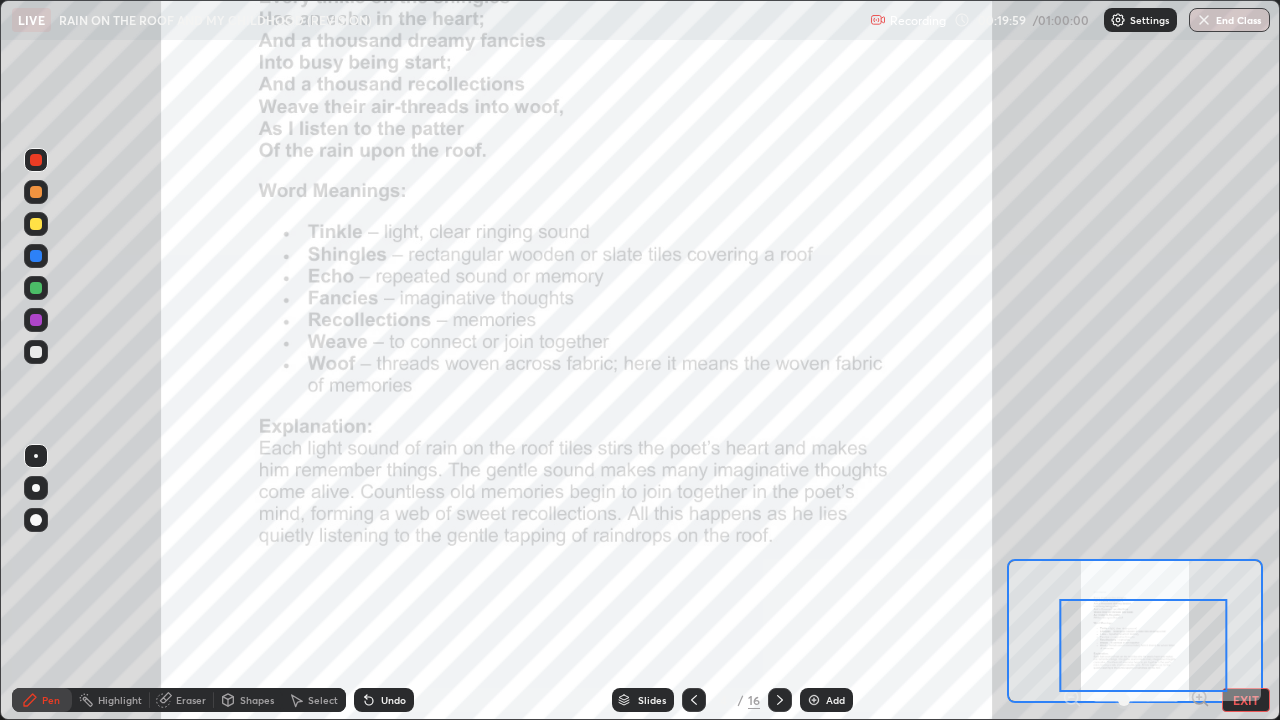 click 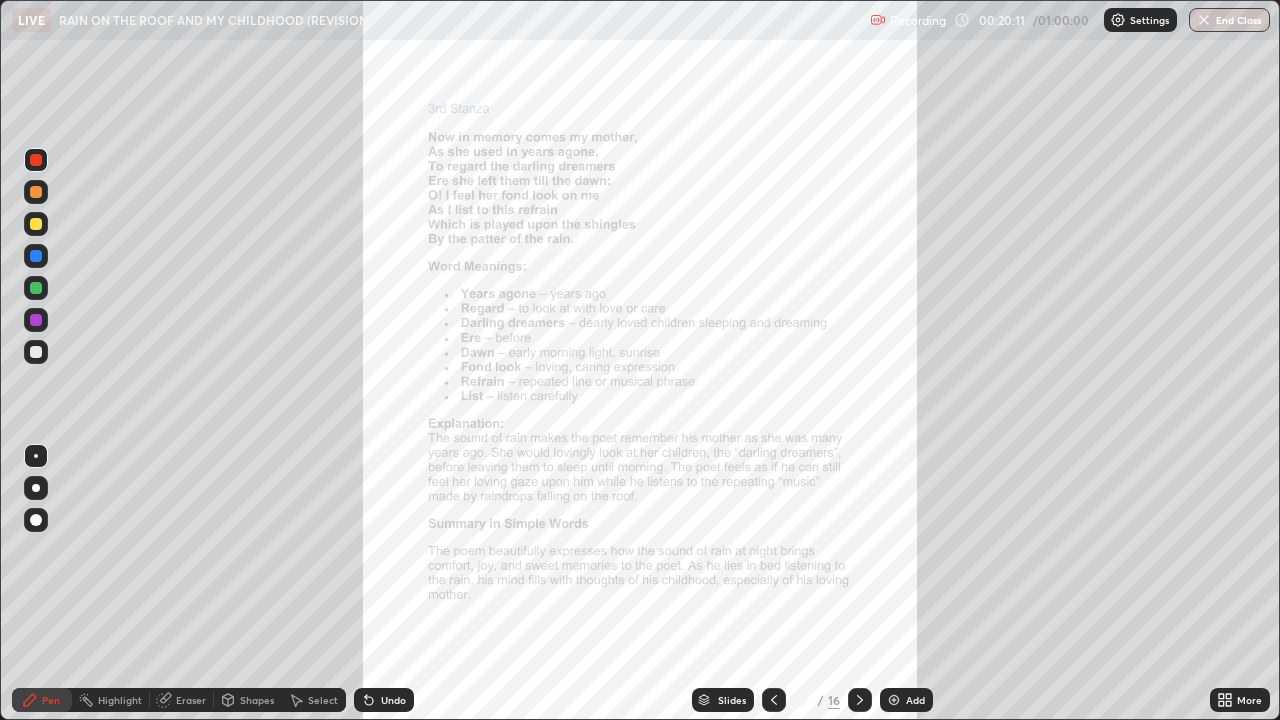 click 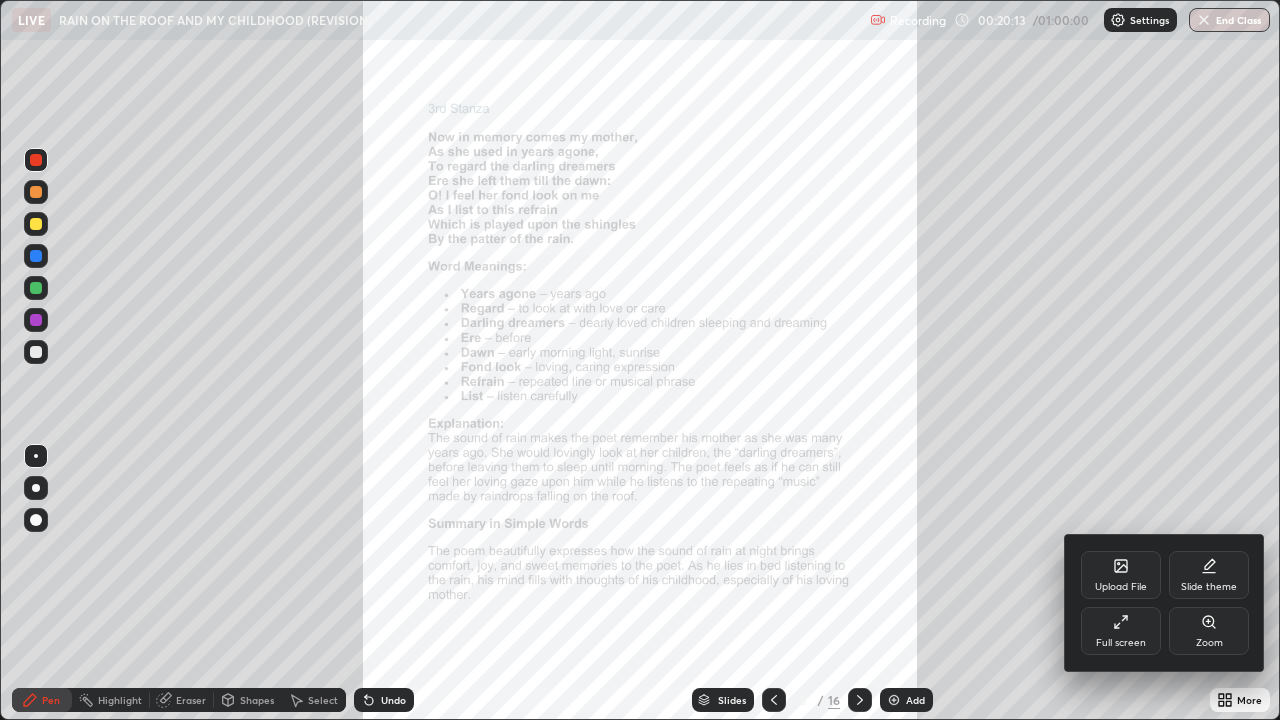 click on "Full screen" at bounding box center [1121, 631] 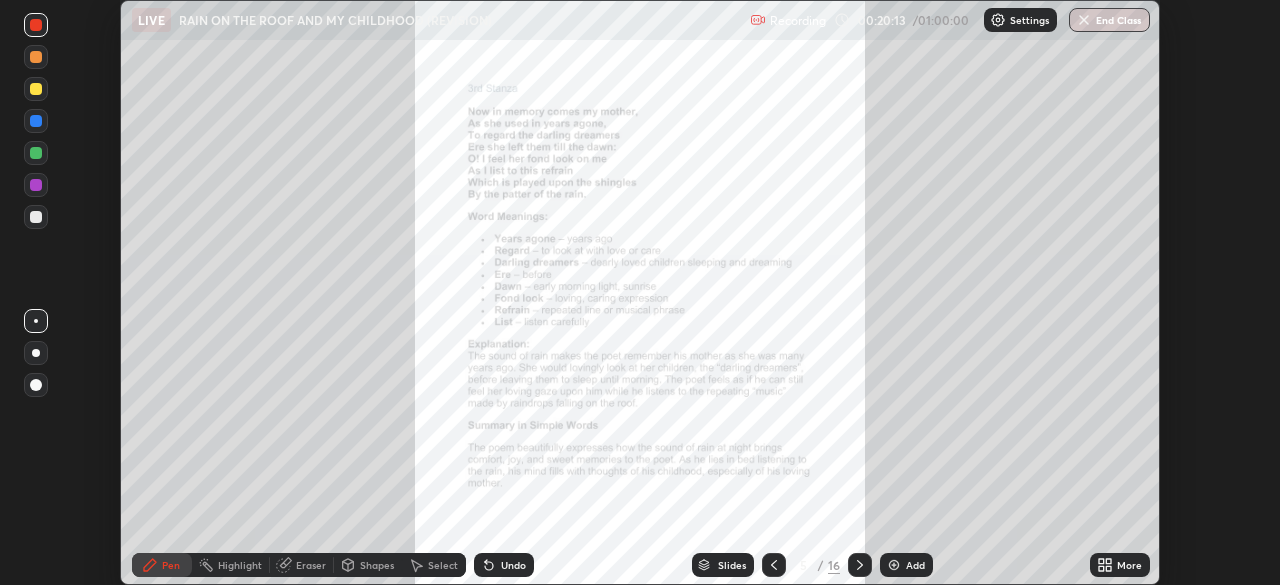scroll, scrollTop: 585, scrollLeft: 1280, axis: both 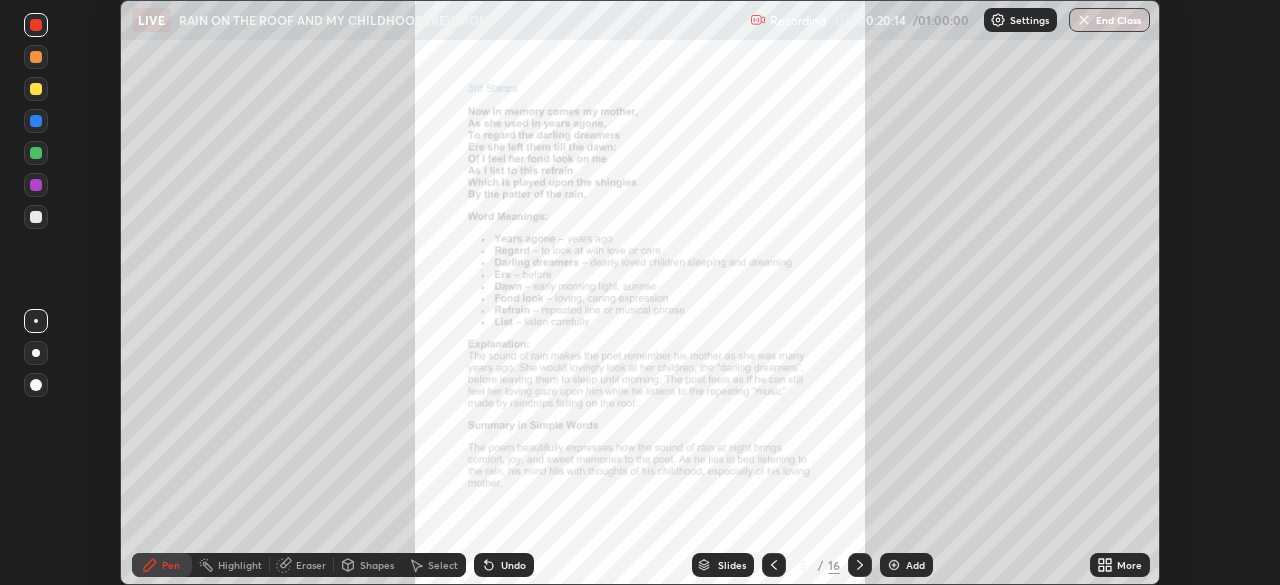 click 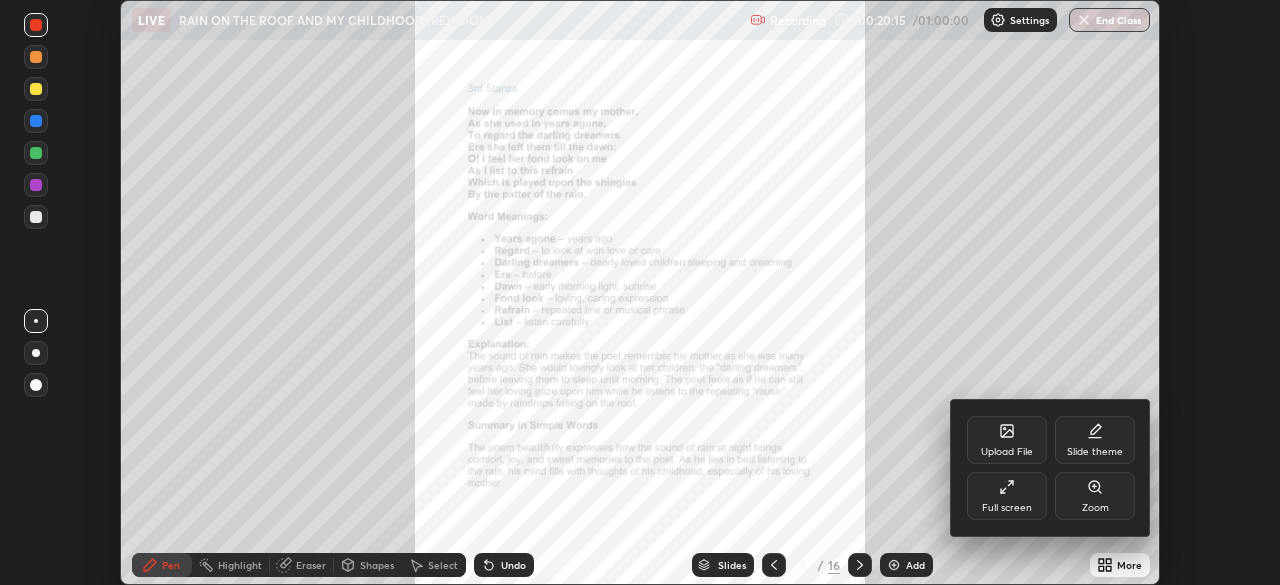click 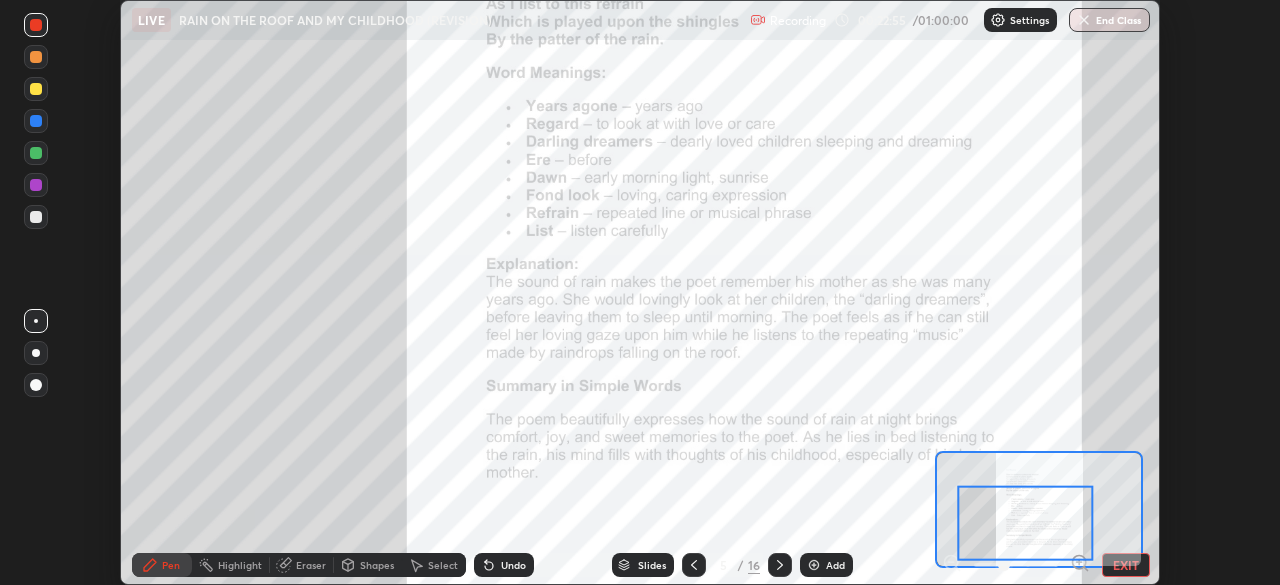 click 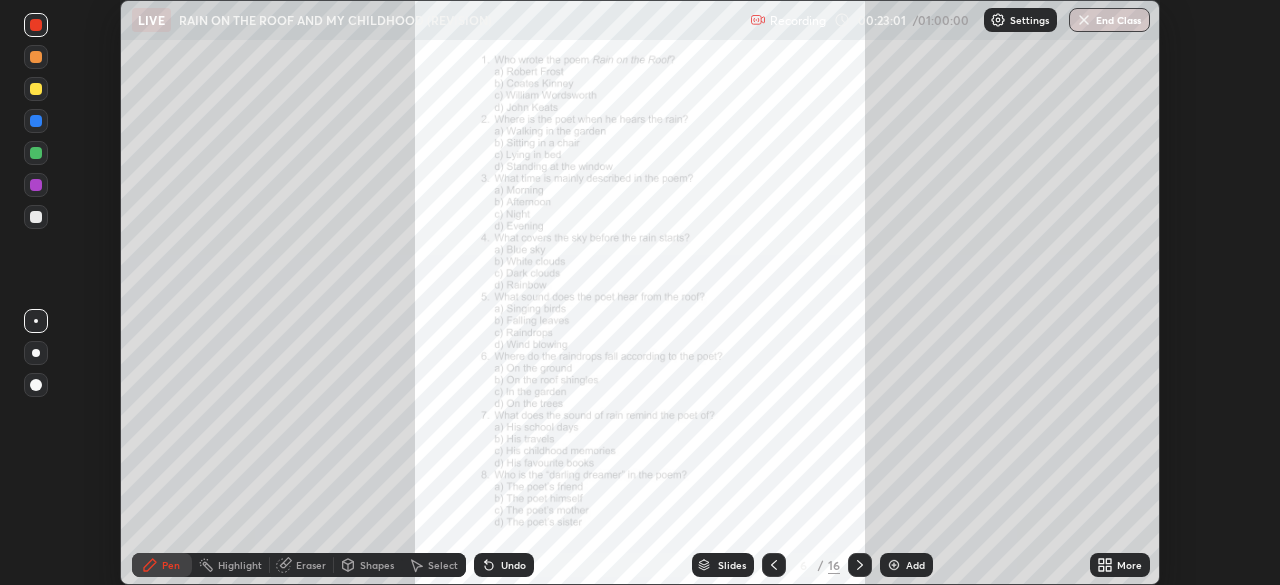 click 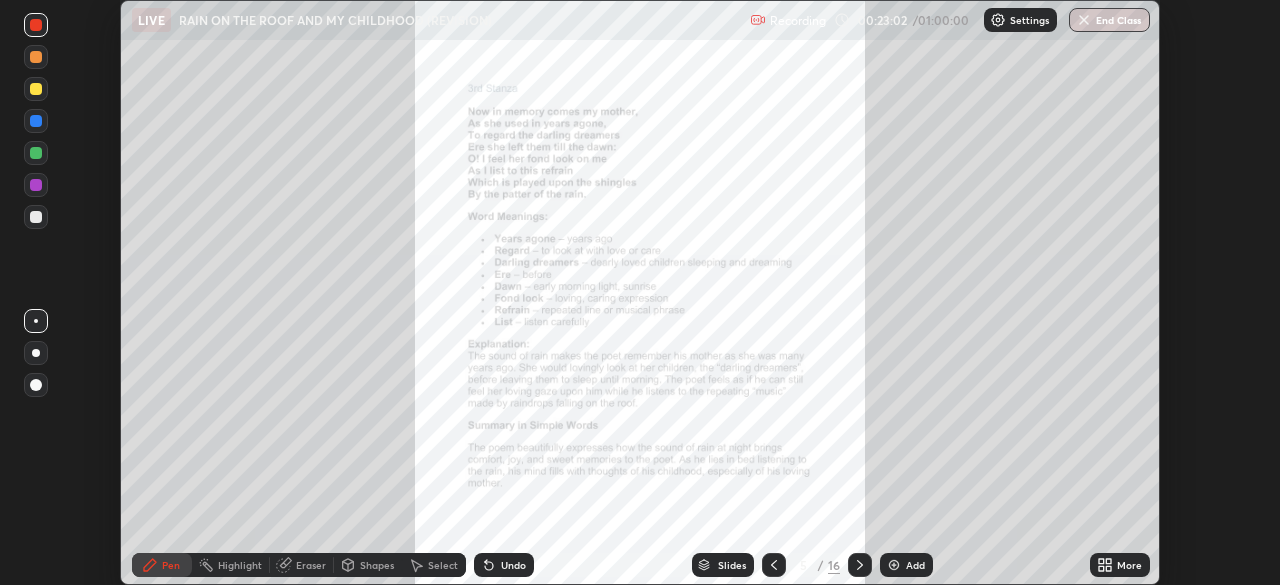 click 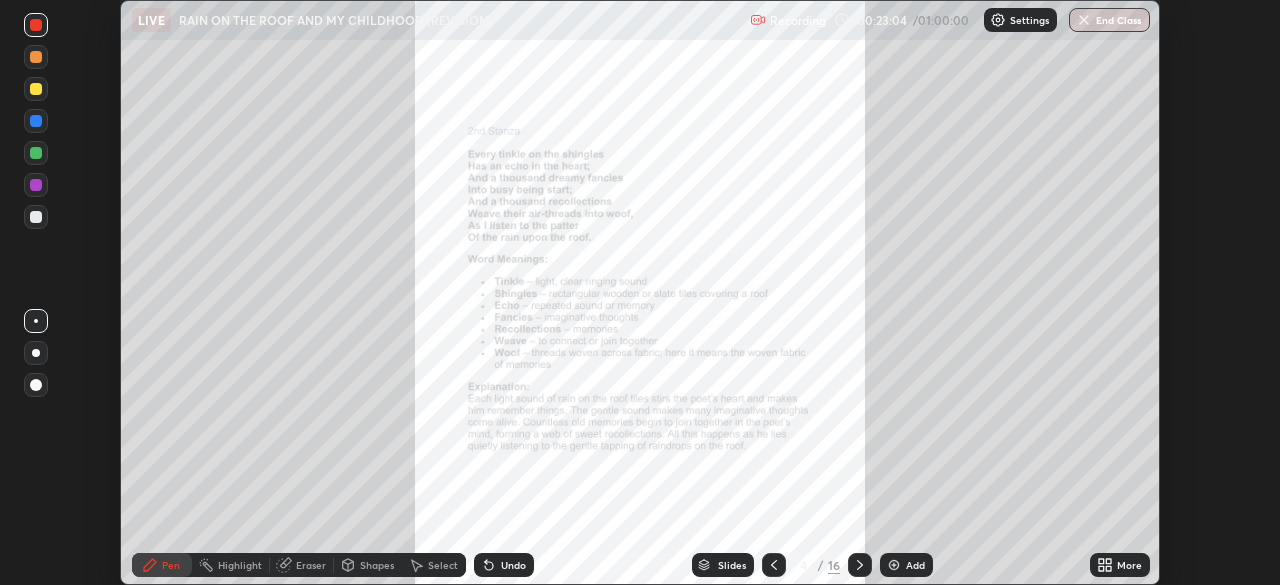 click 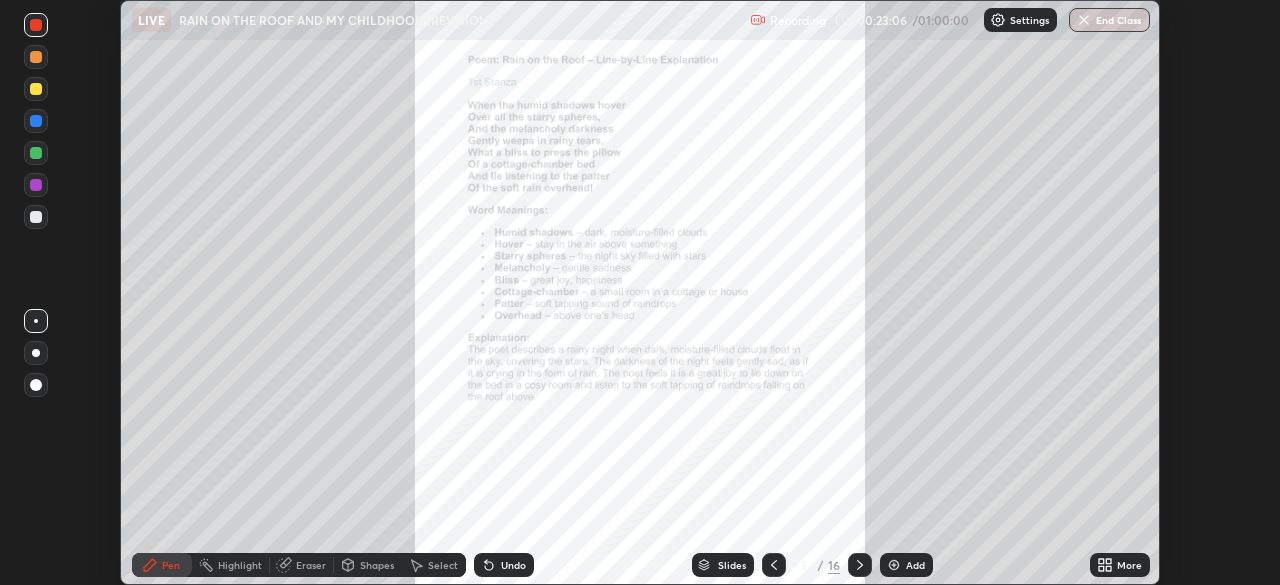 click 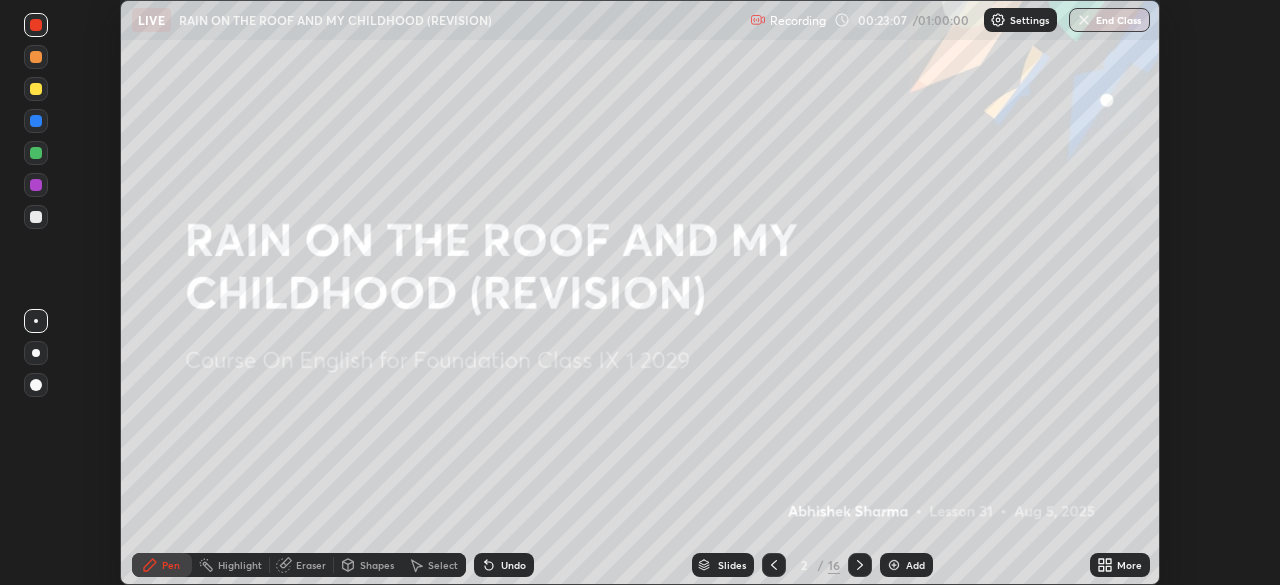 click 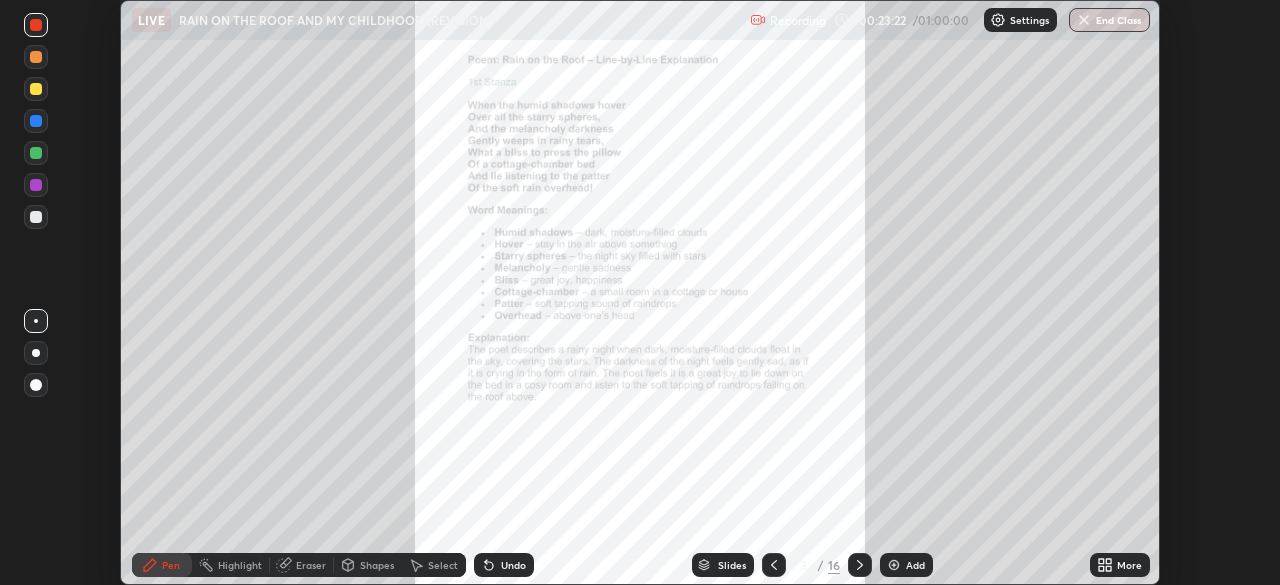 click 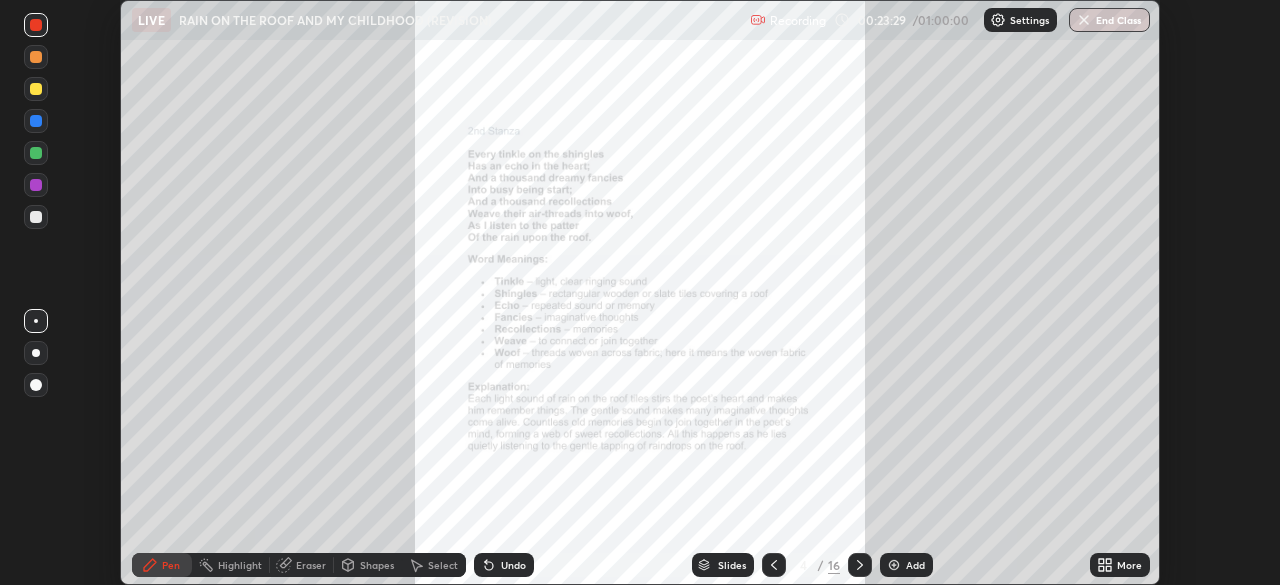 click 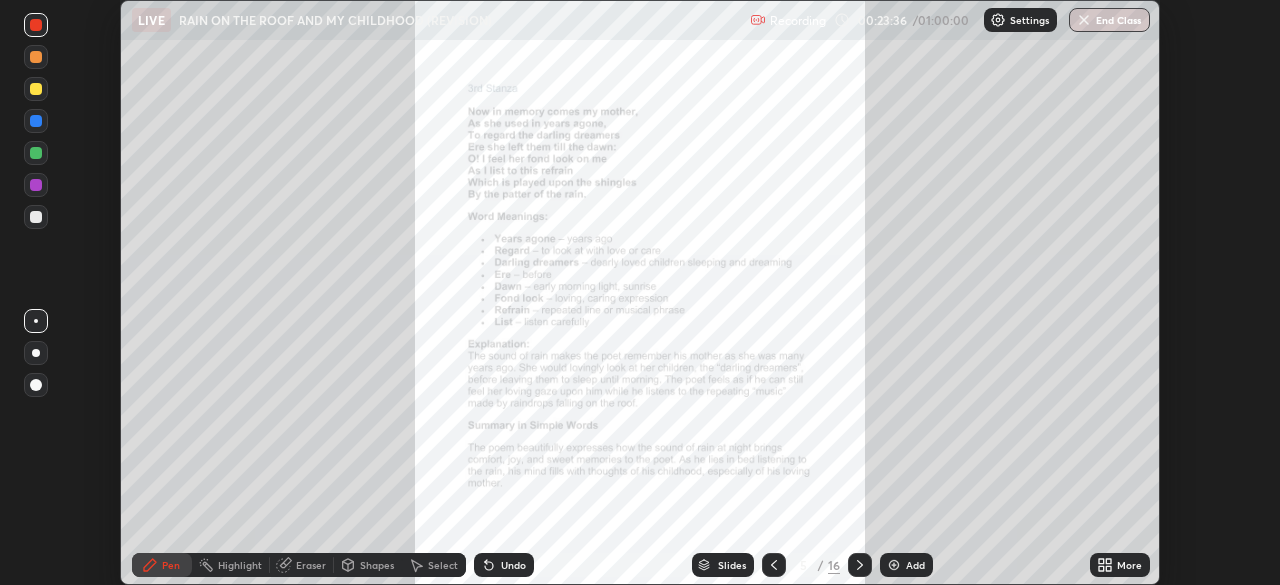 click 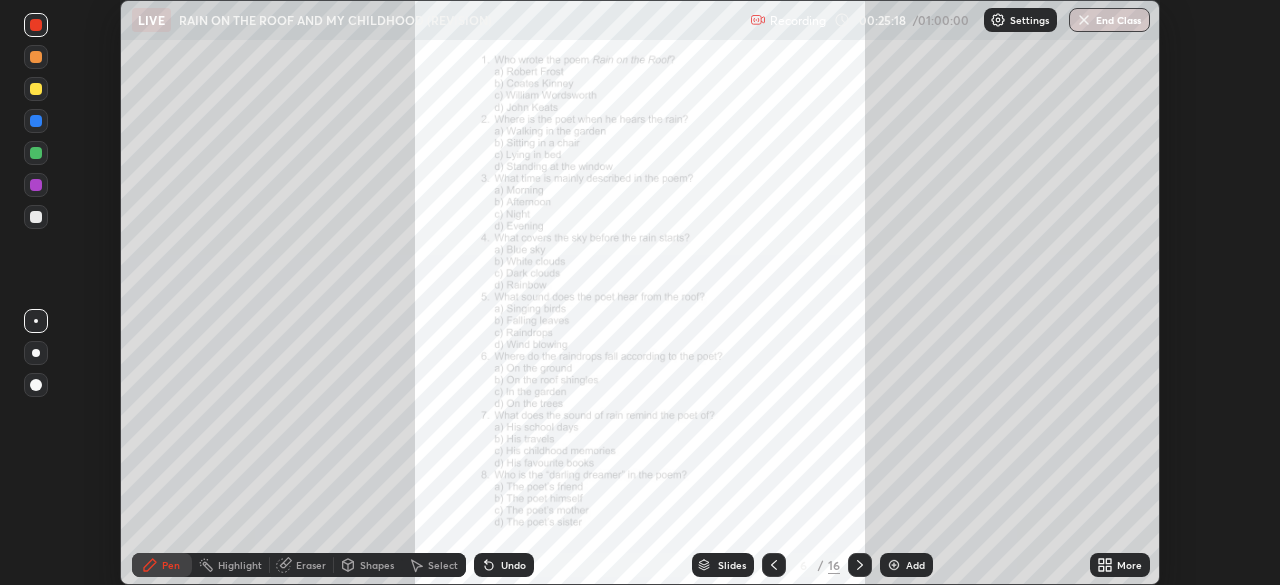 click 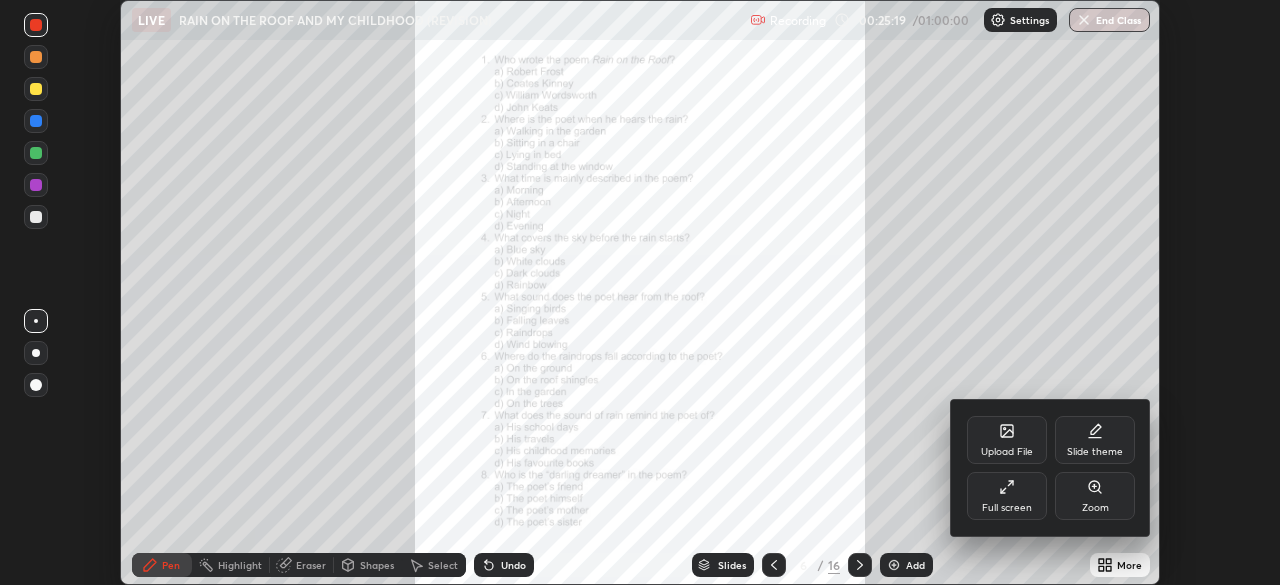 click on "Full screen" at bounding box center (1007, 496) 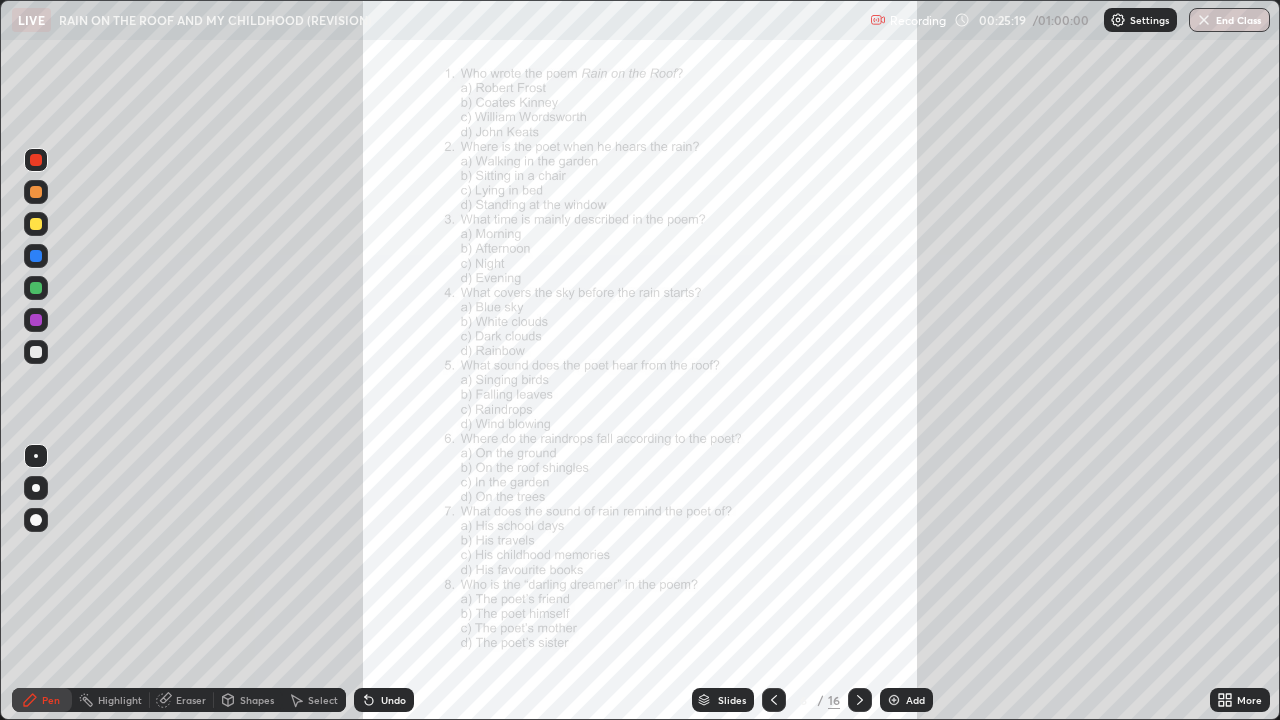 scroll, scrollTop: 99280, scrollLeft: 98720, axis: both 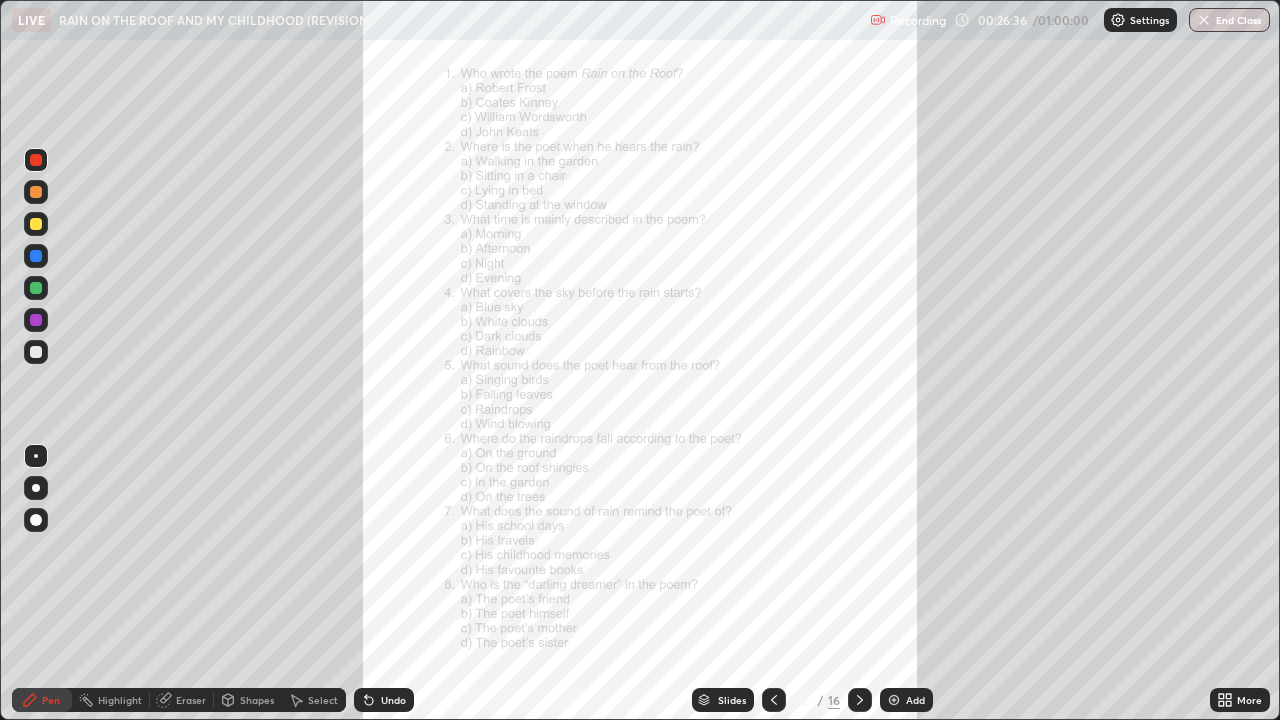 click 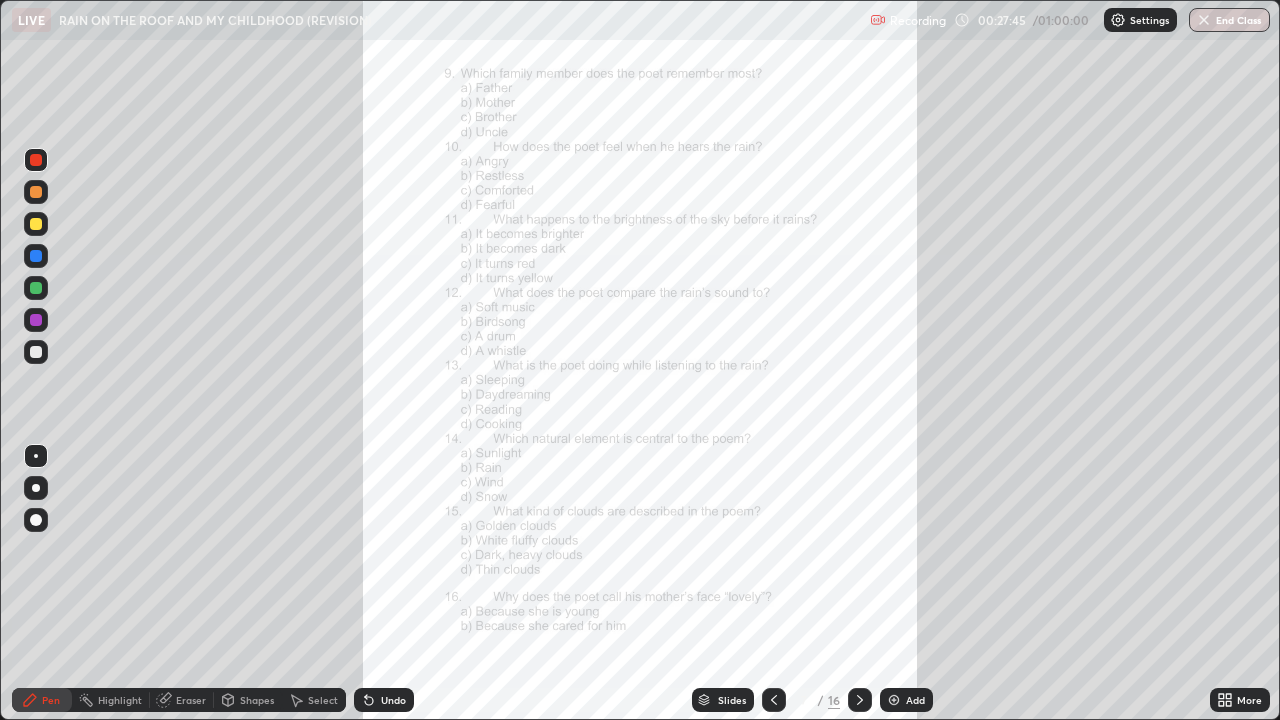 click 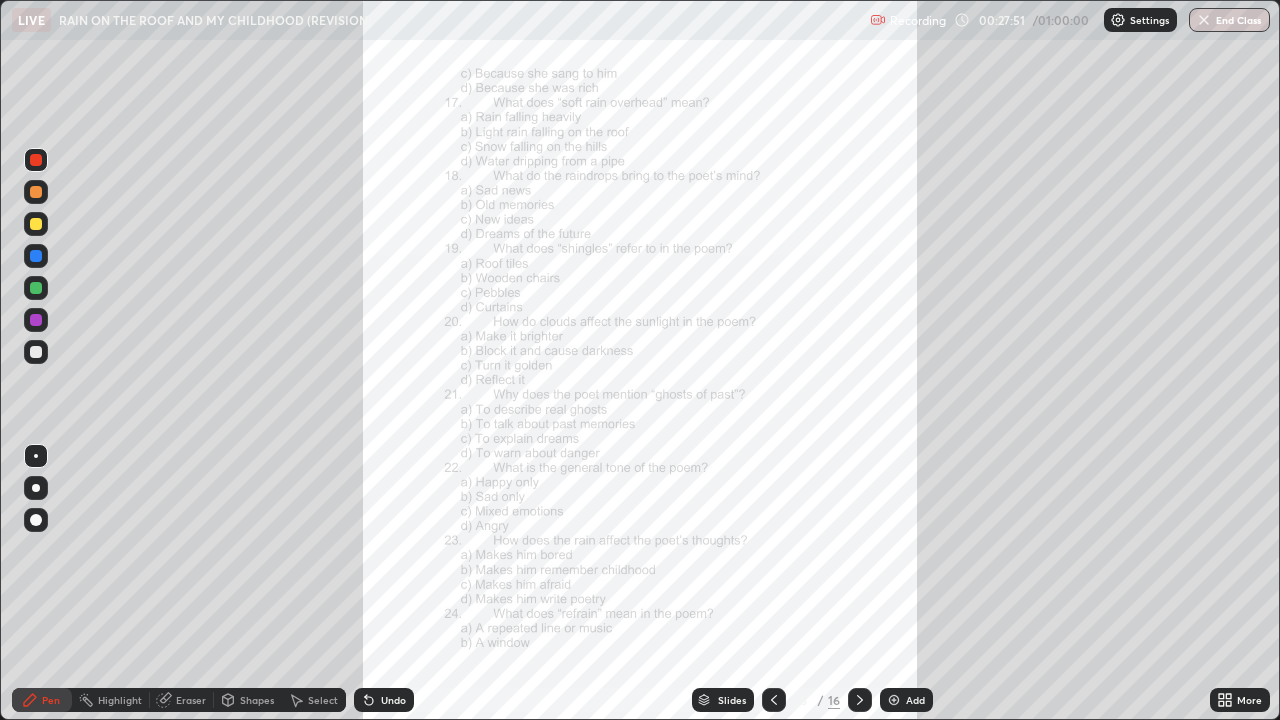 click 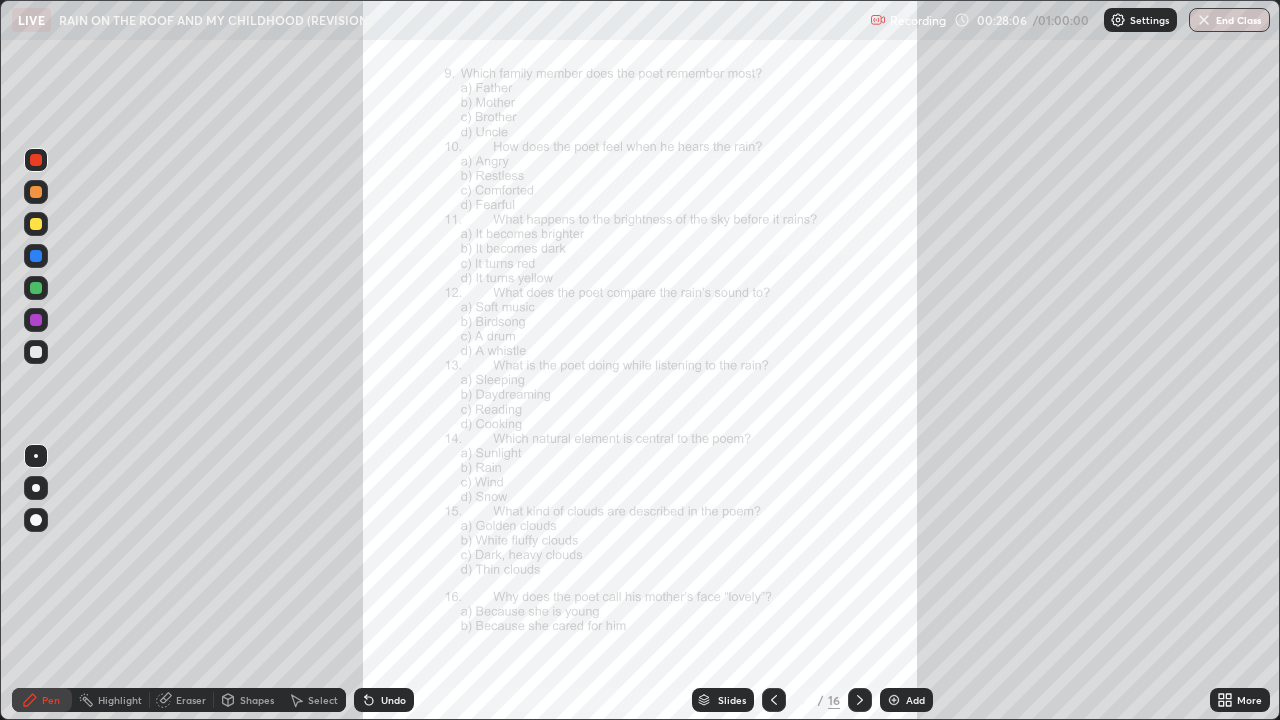 click 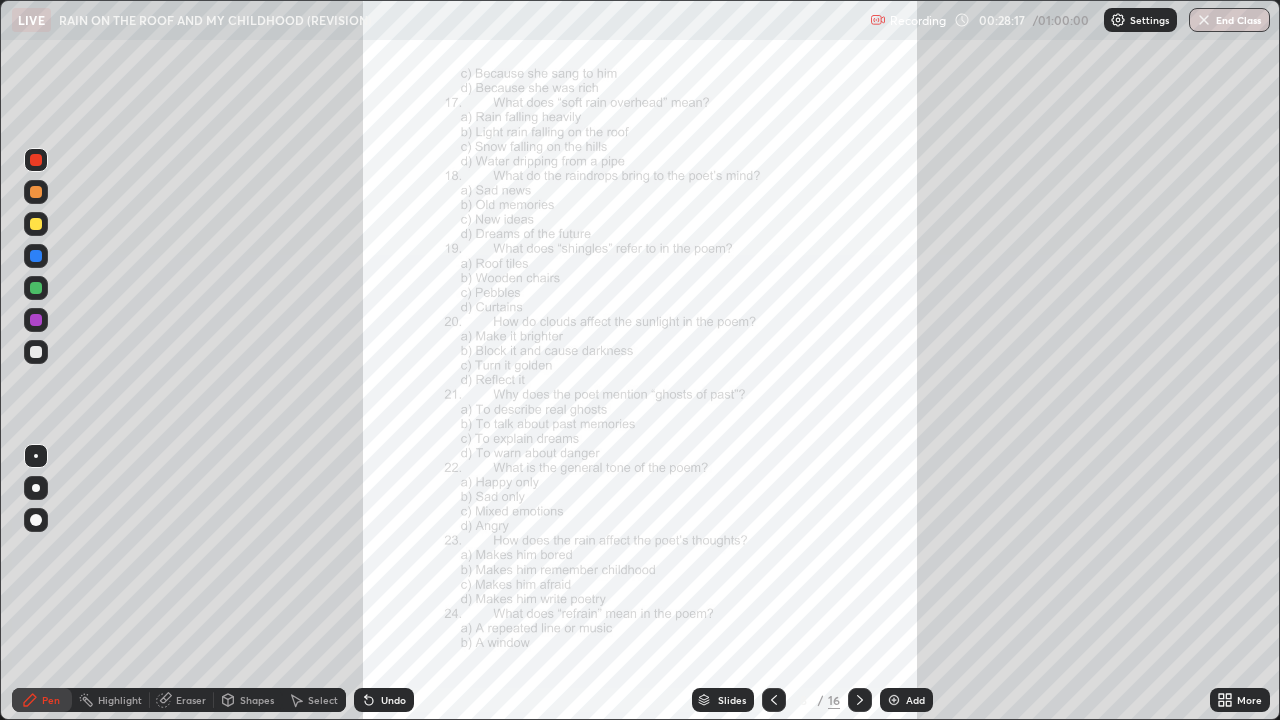 click 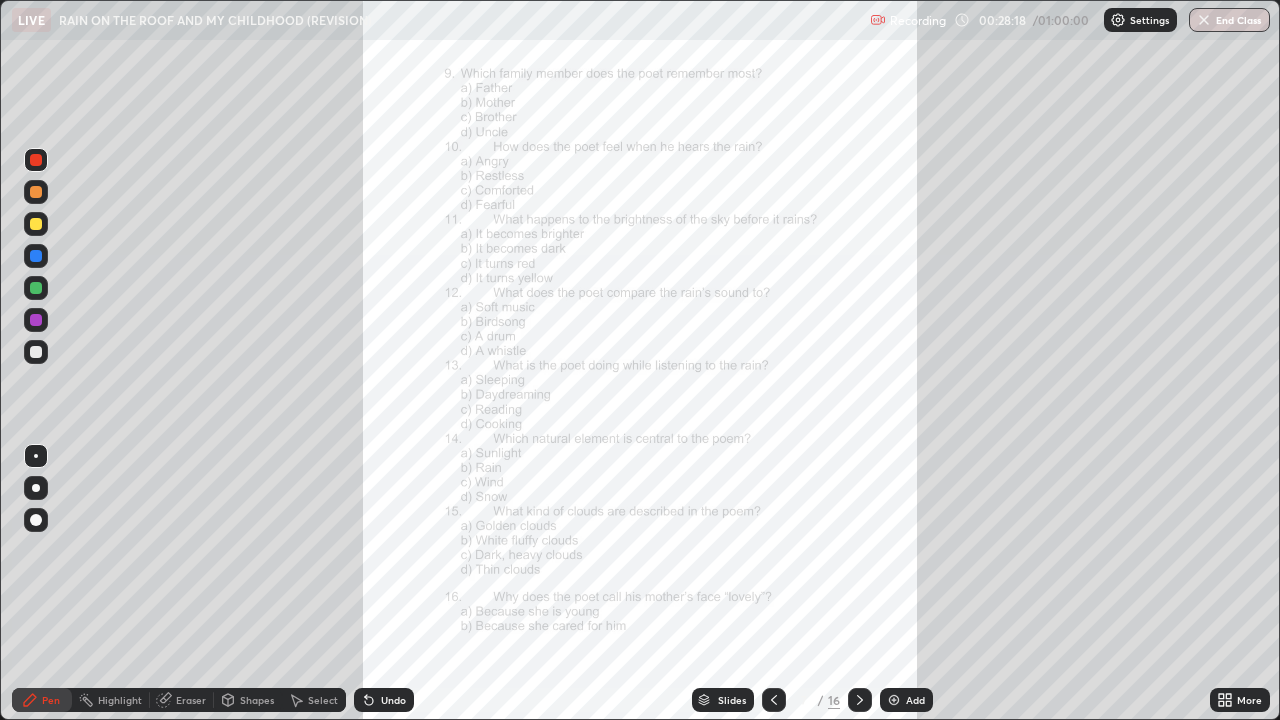 click 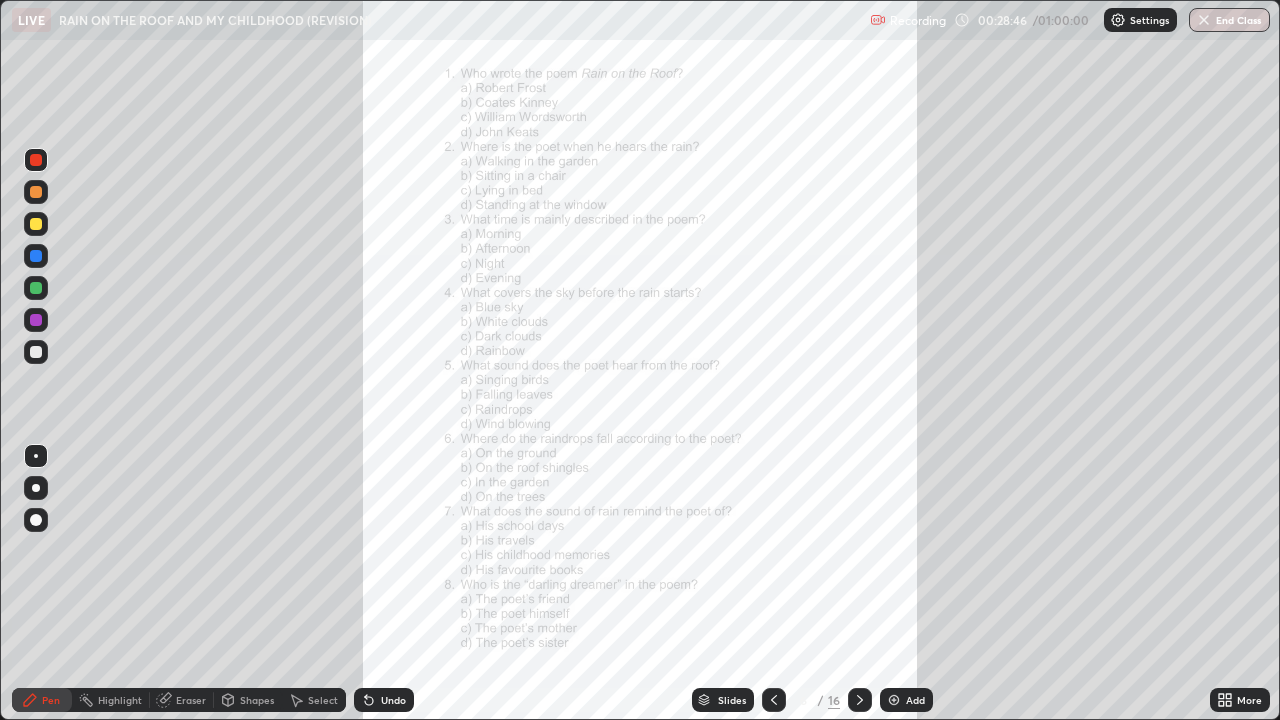 click 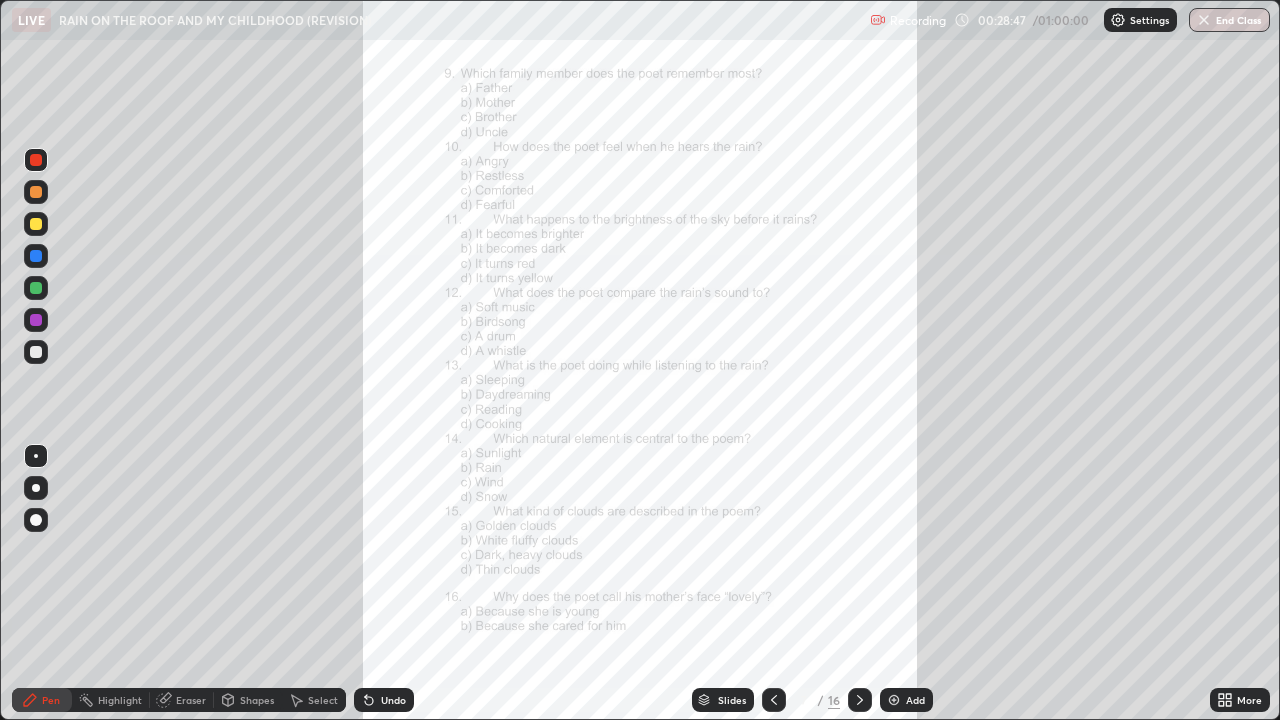 click 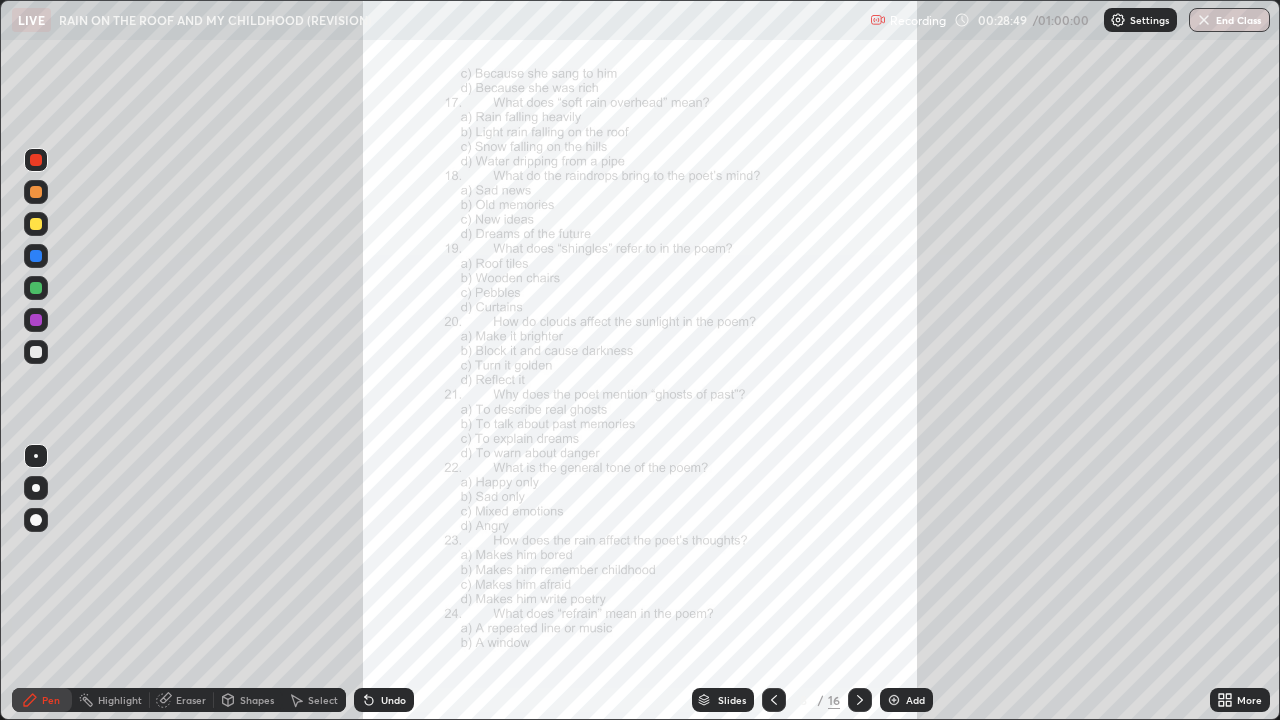 click 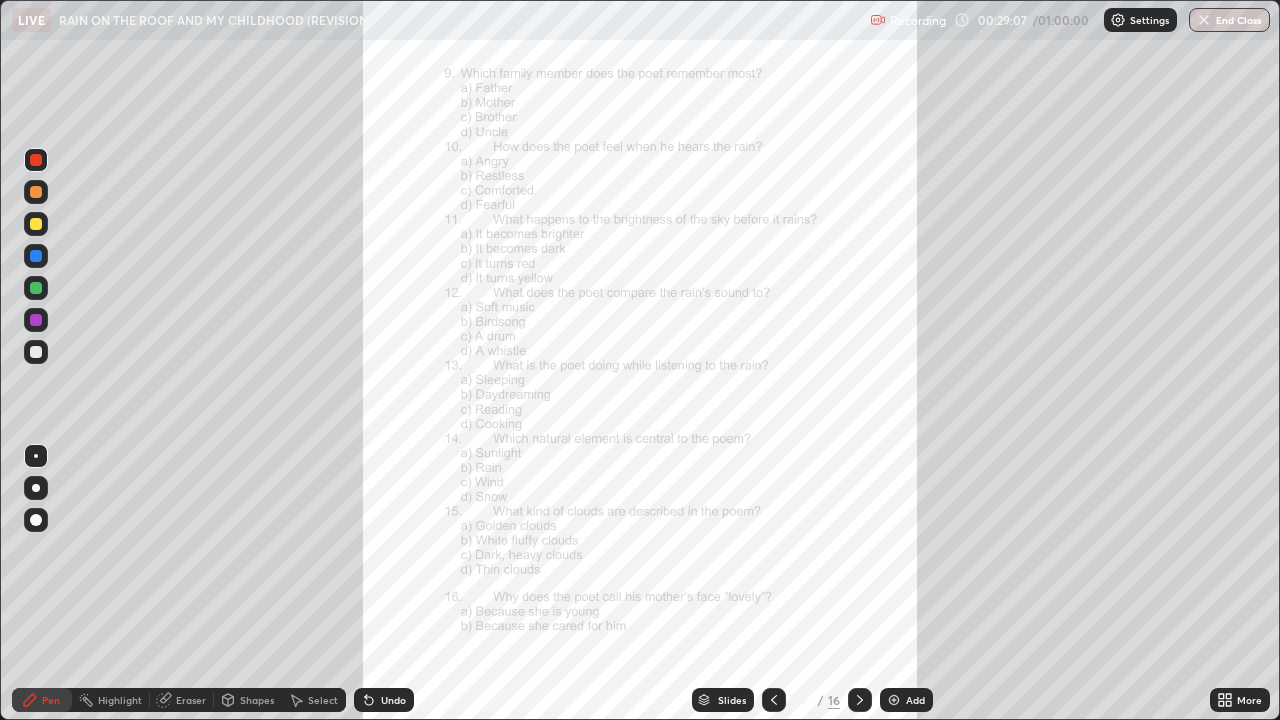 click 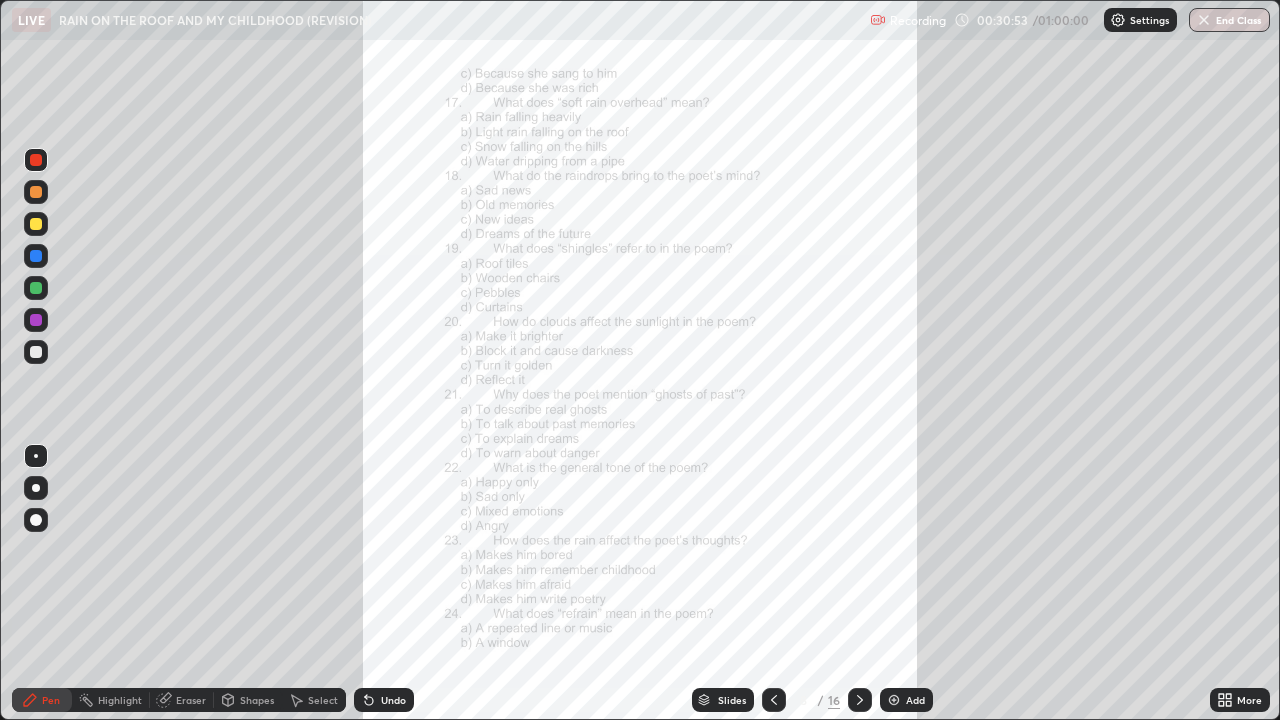 click 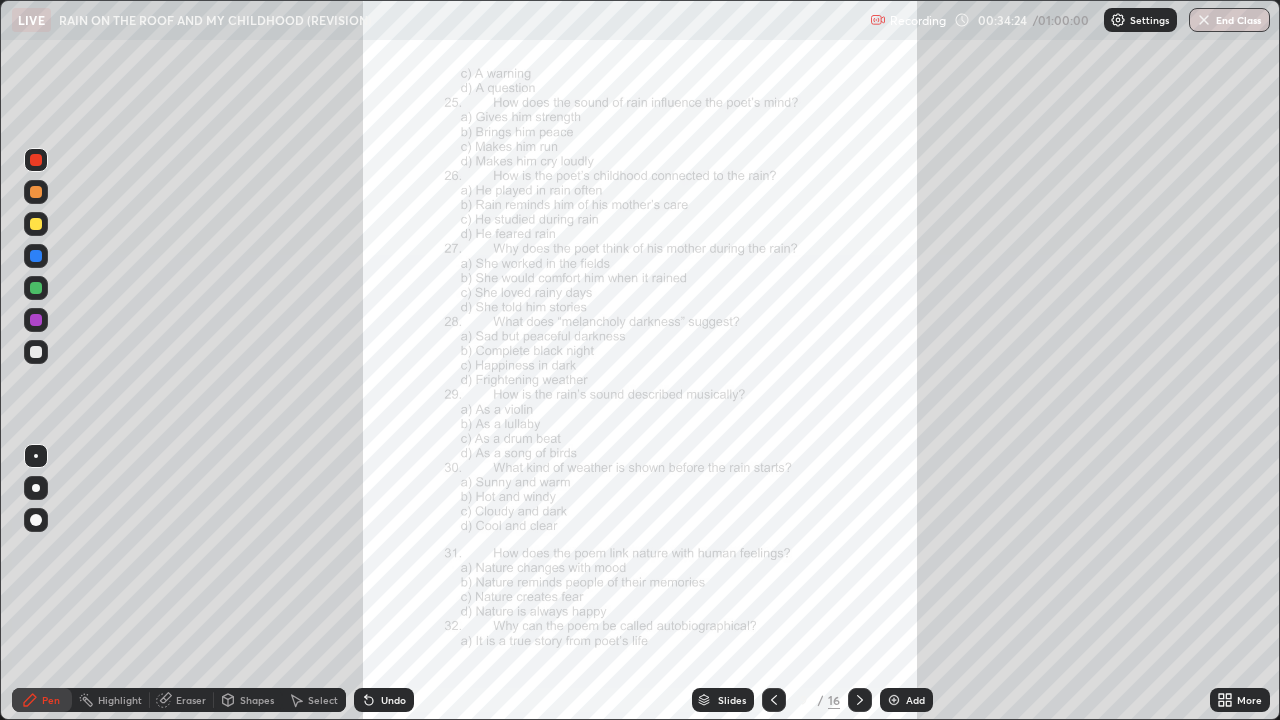click 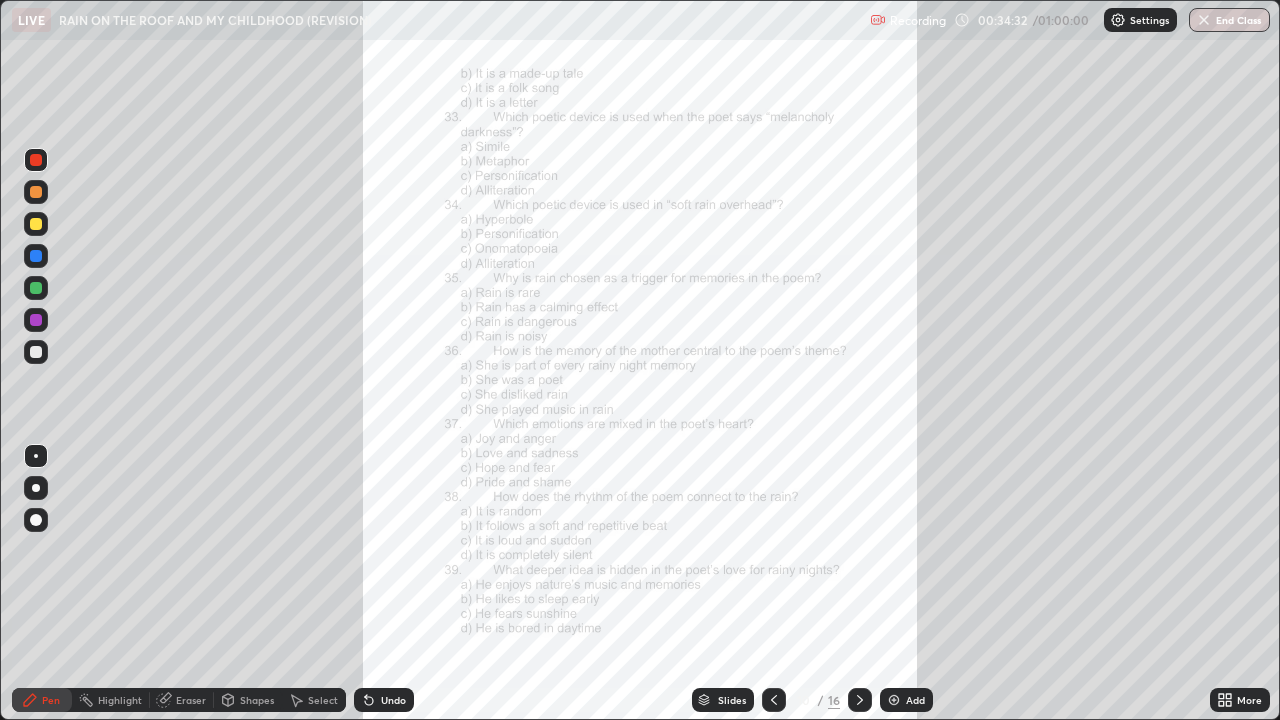 click 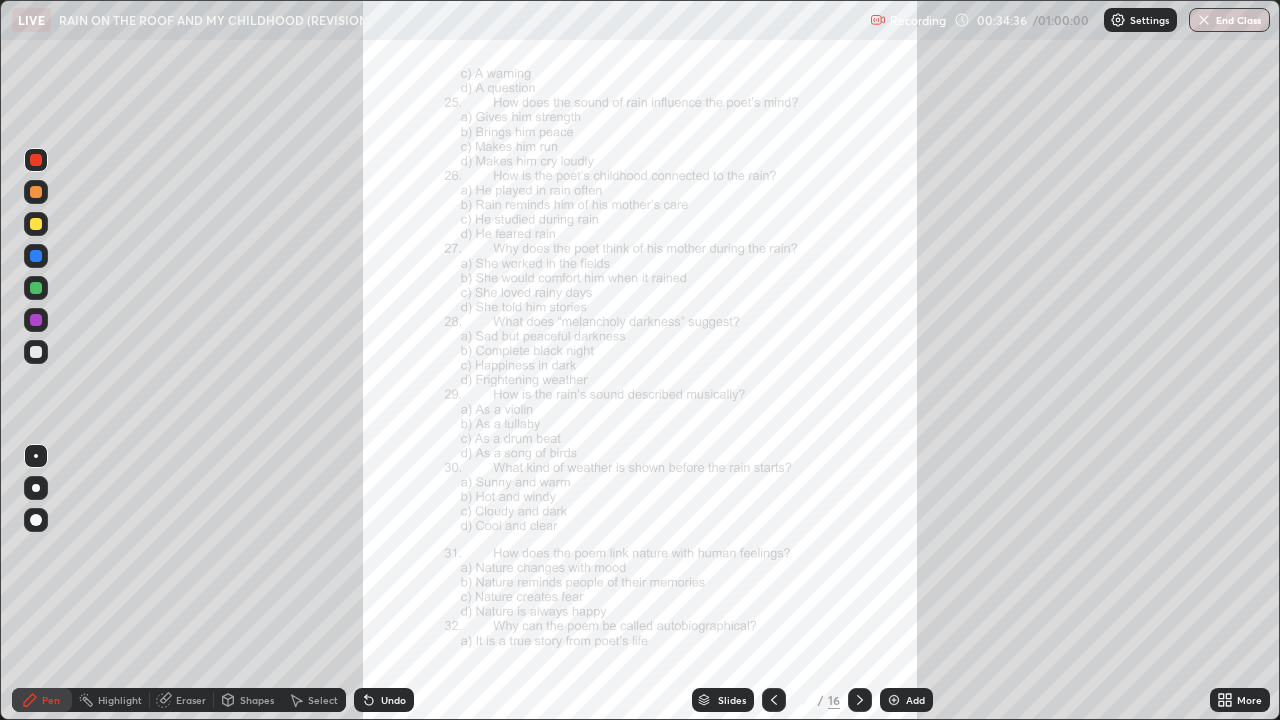click 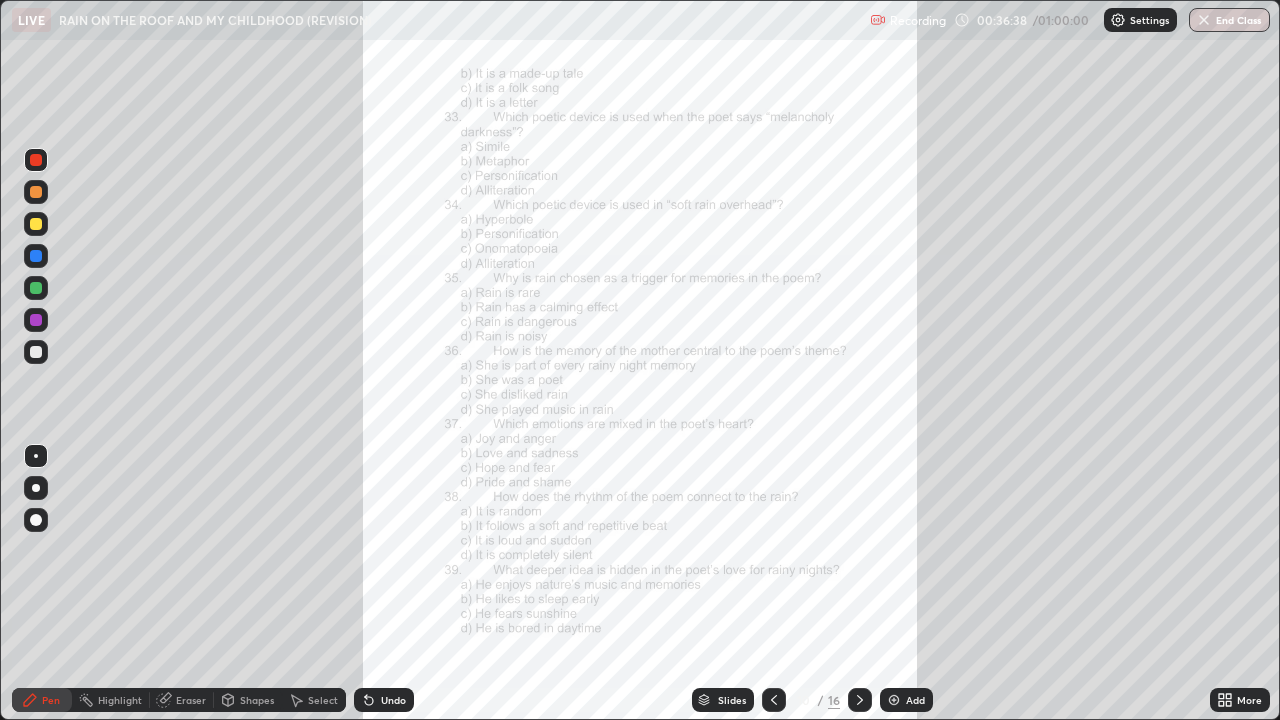 click 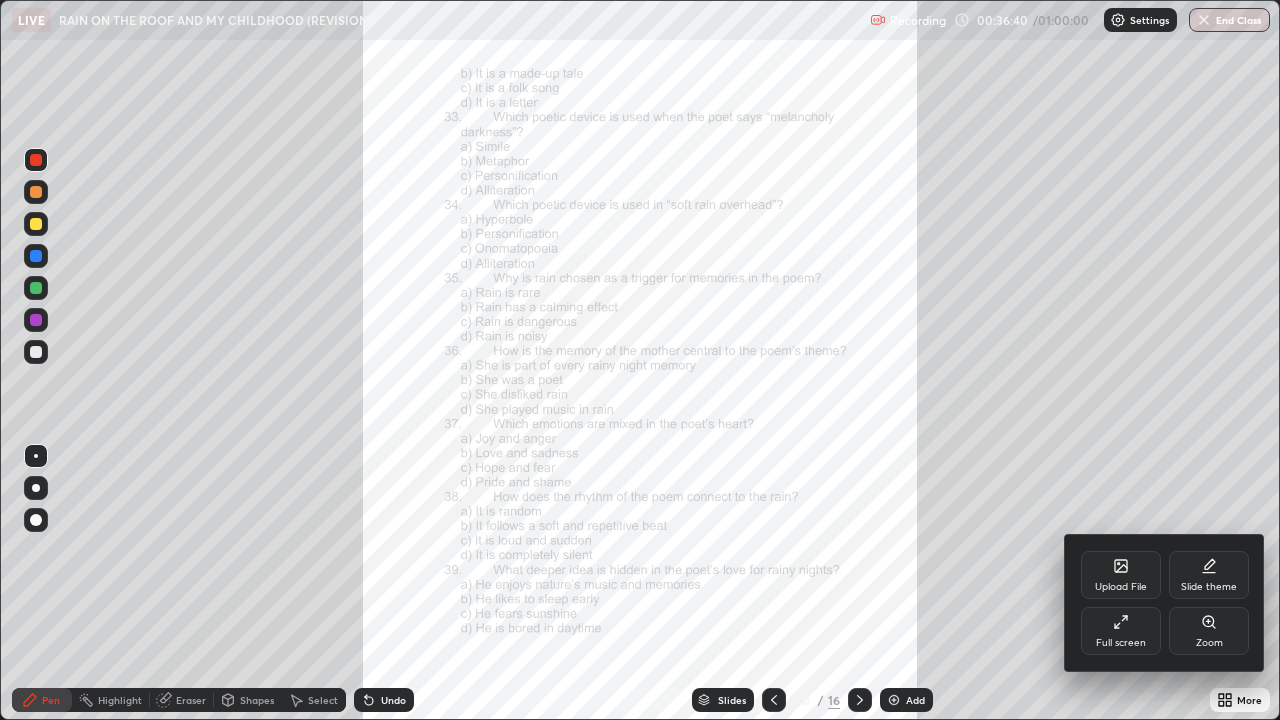 click 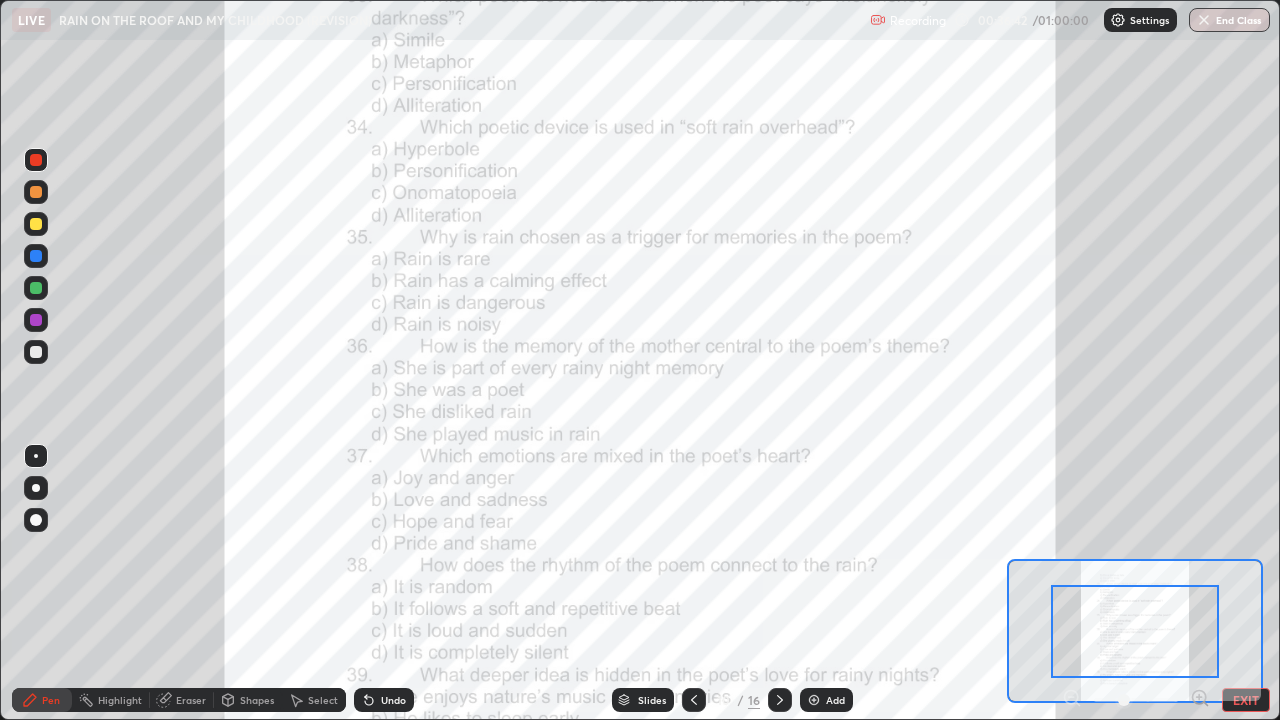click on "EXIT" at bounding box center (1246, 700) 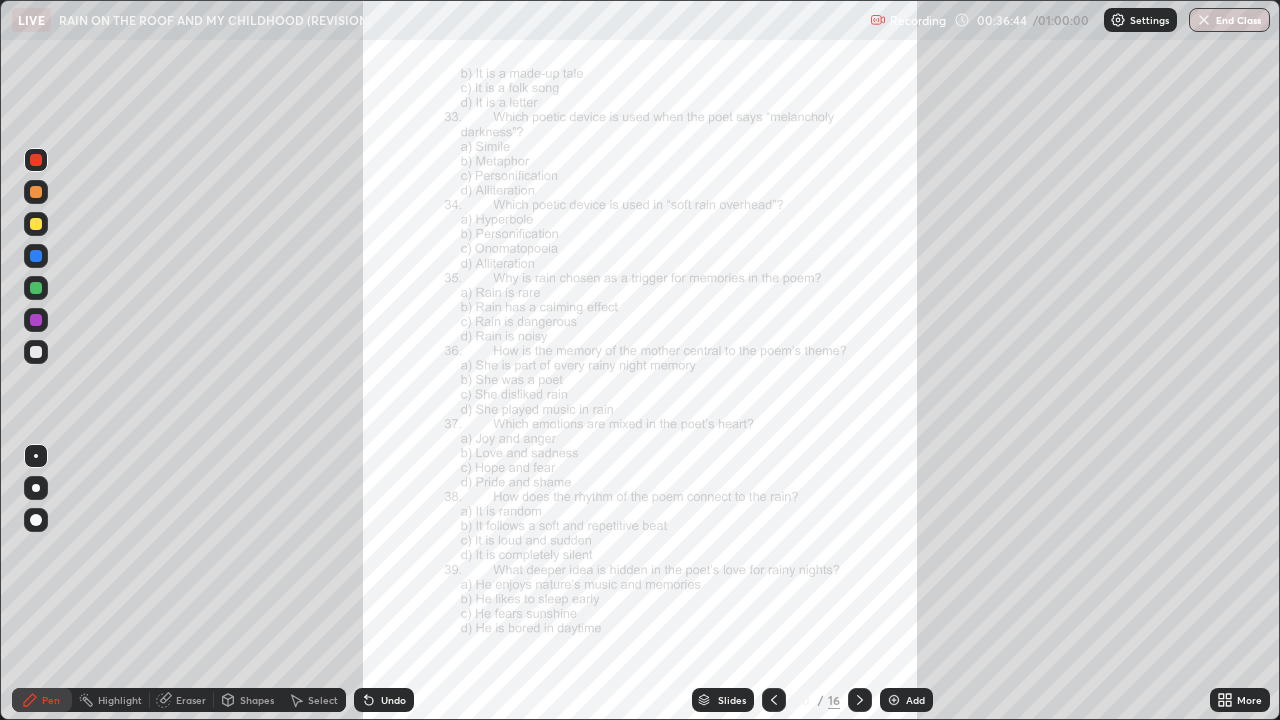 click 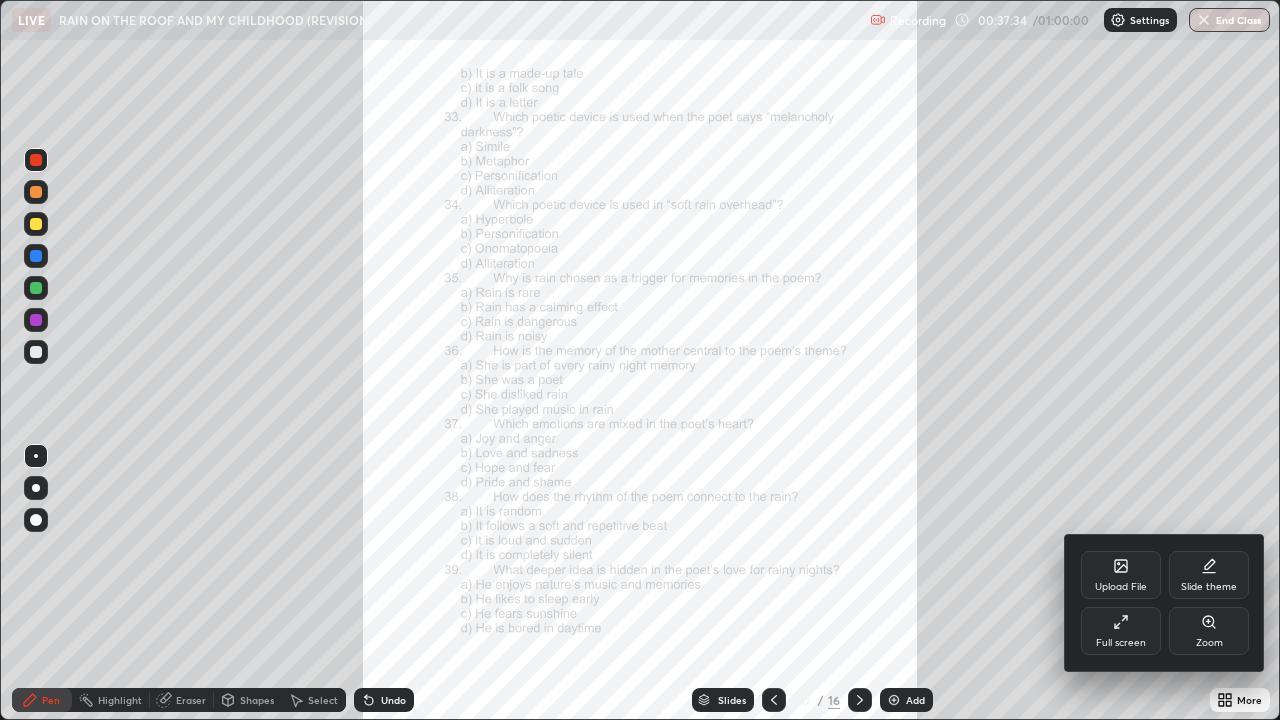 click at bounding box center [640, 360] 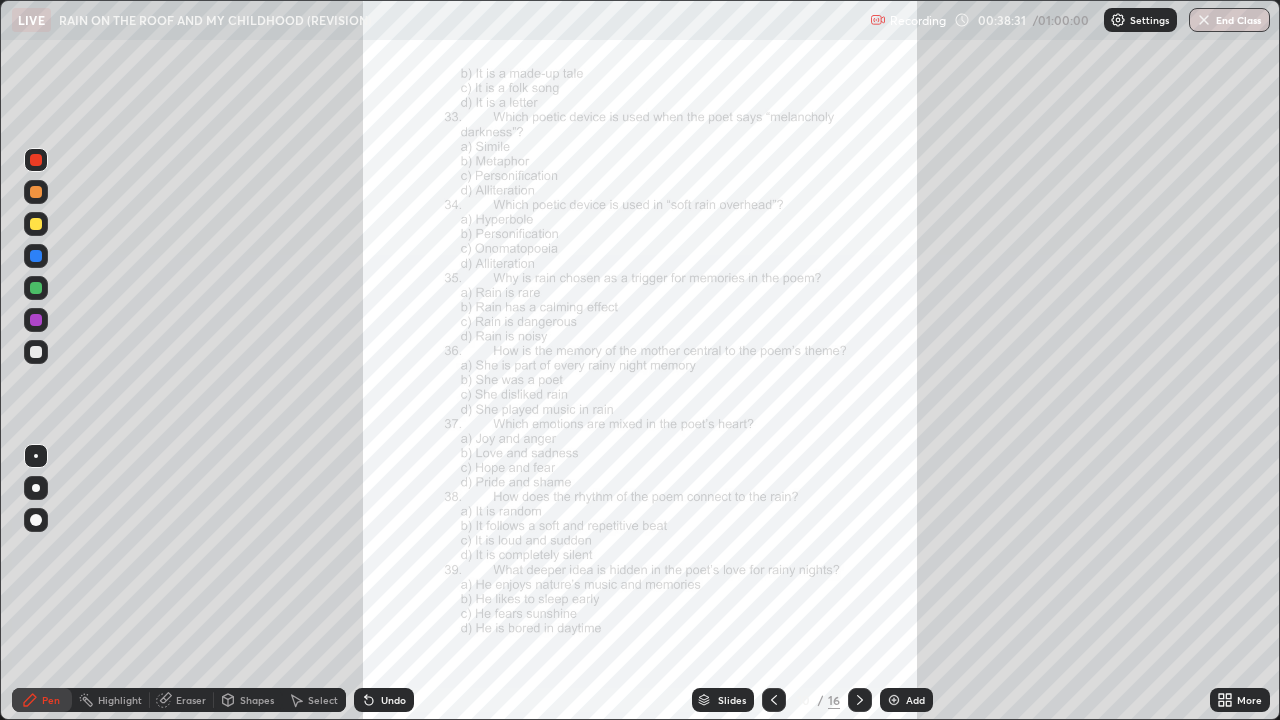 click 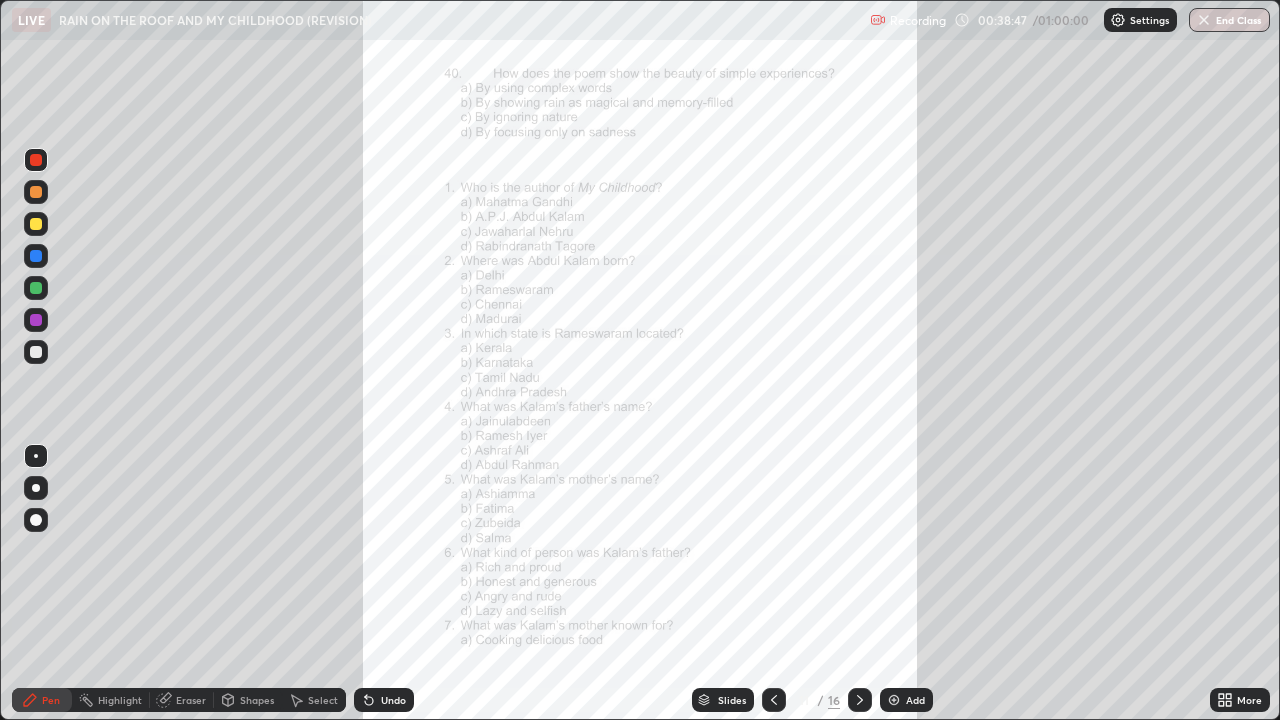 click 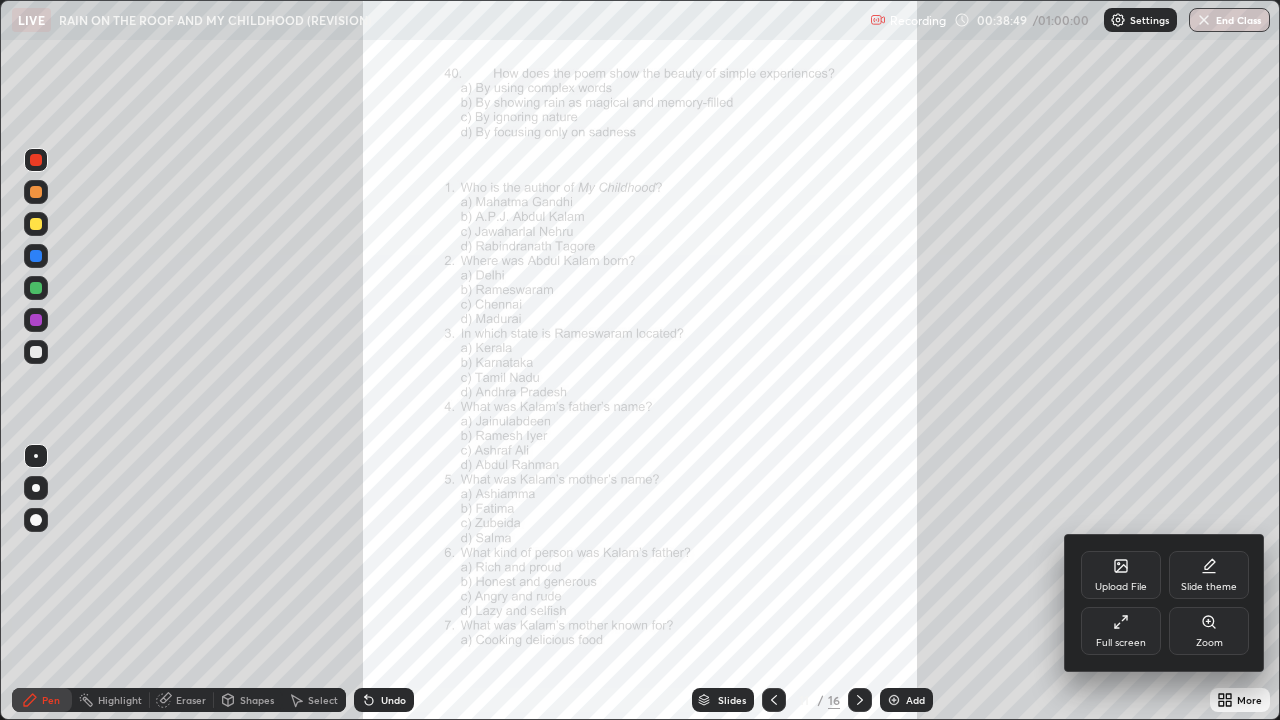 click at bounding box center (640, 360) 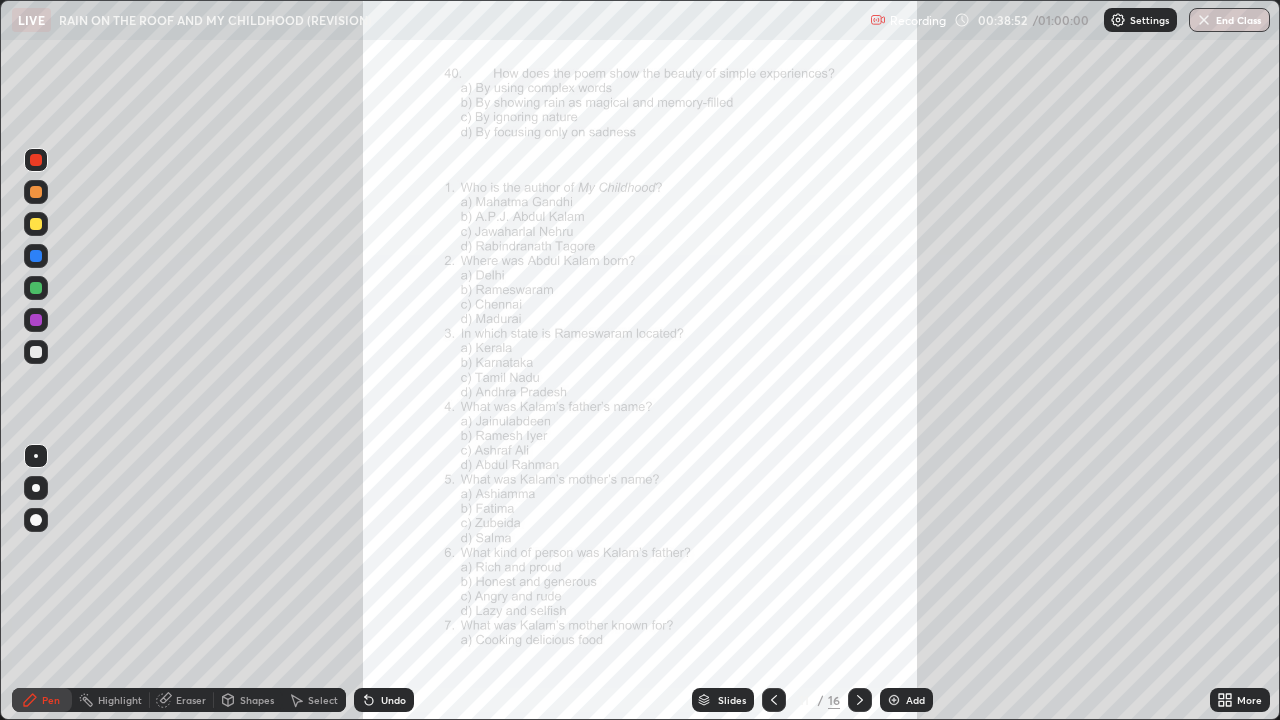click 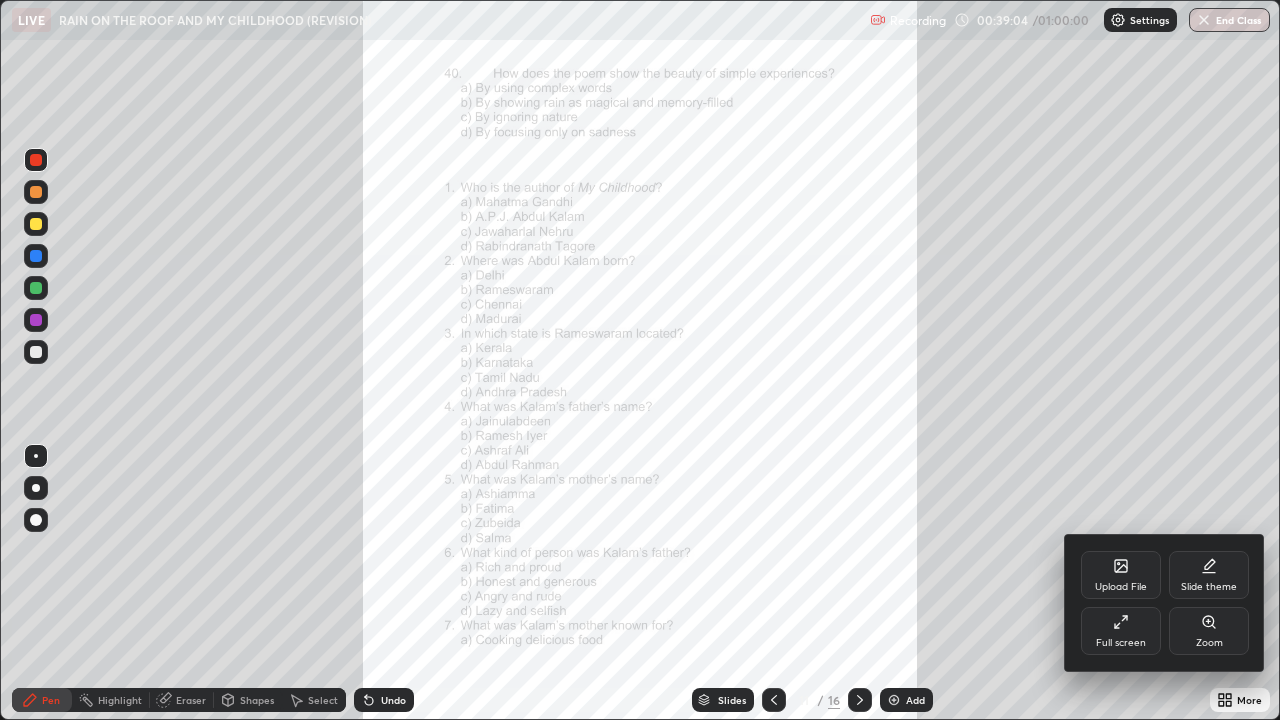 click at bounding box center [640, 360] 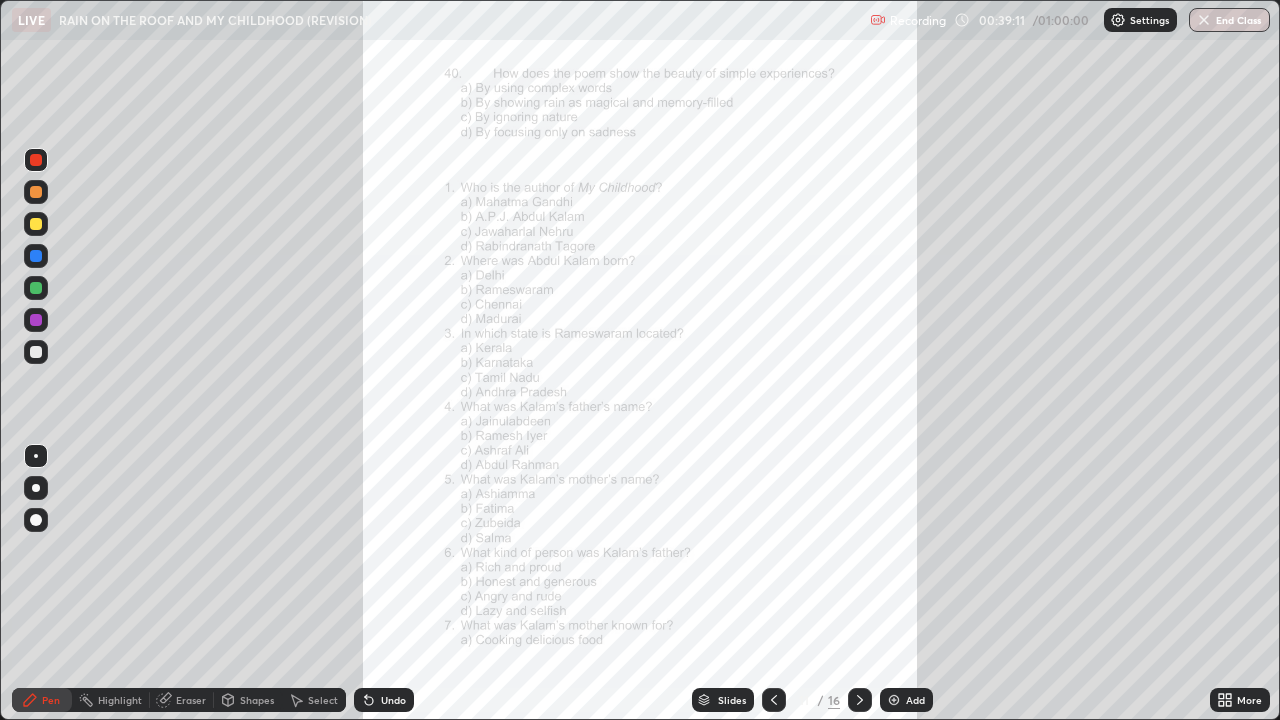 click 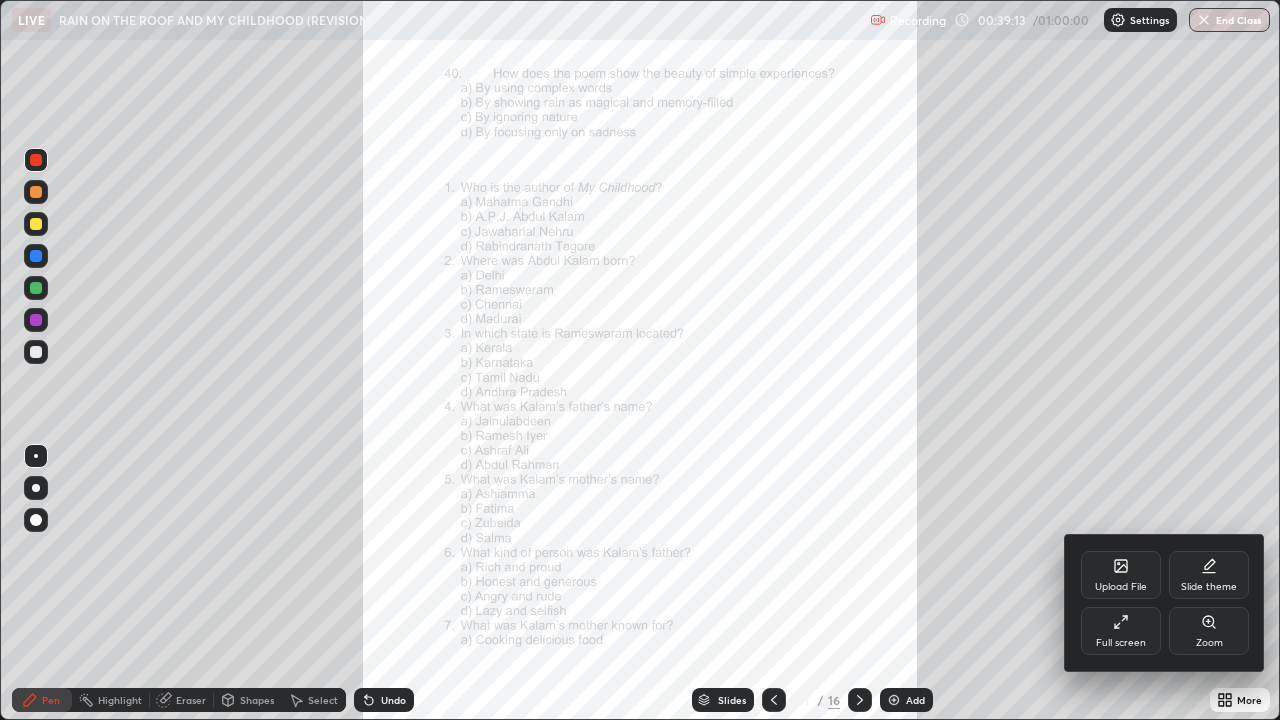 click 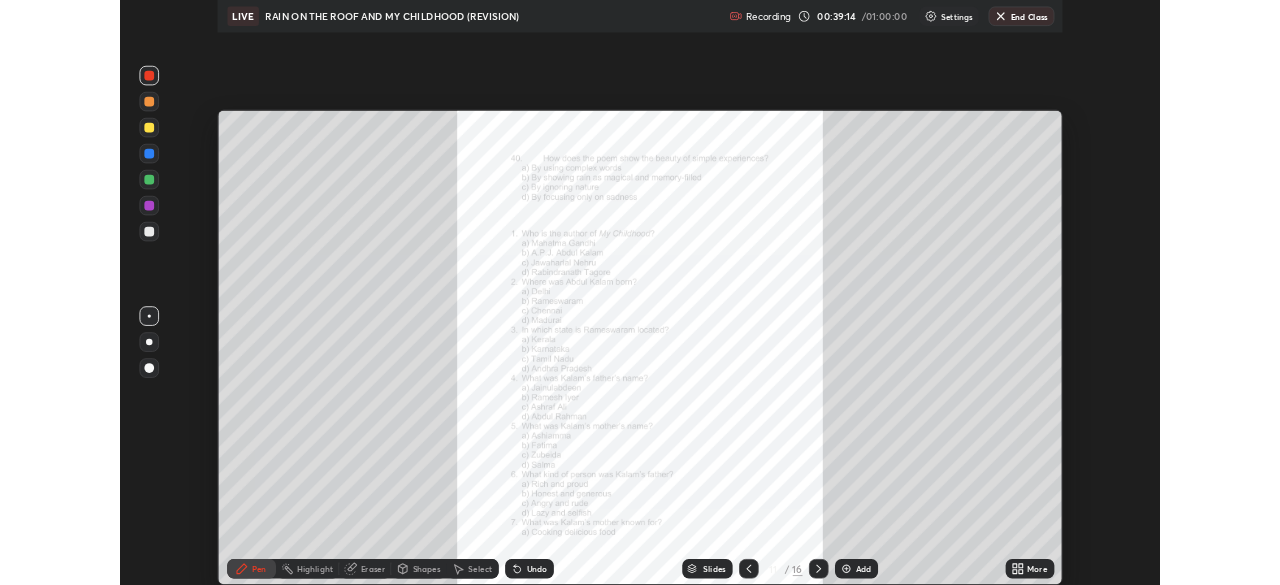 scroll, scrollTop: 585, scrollLeft: 1280, axis: both 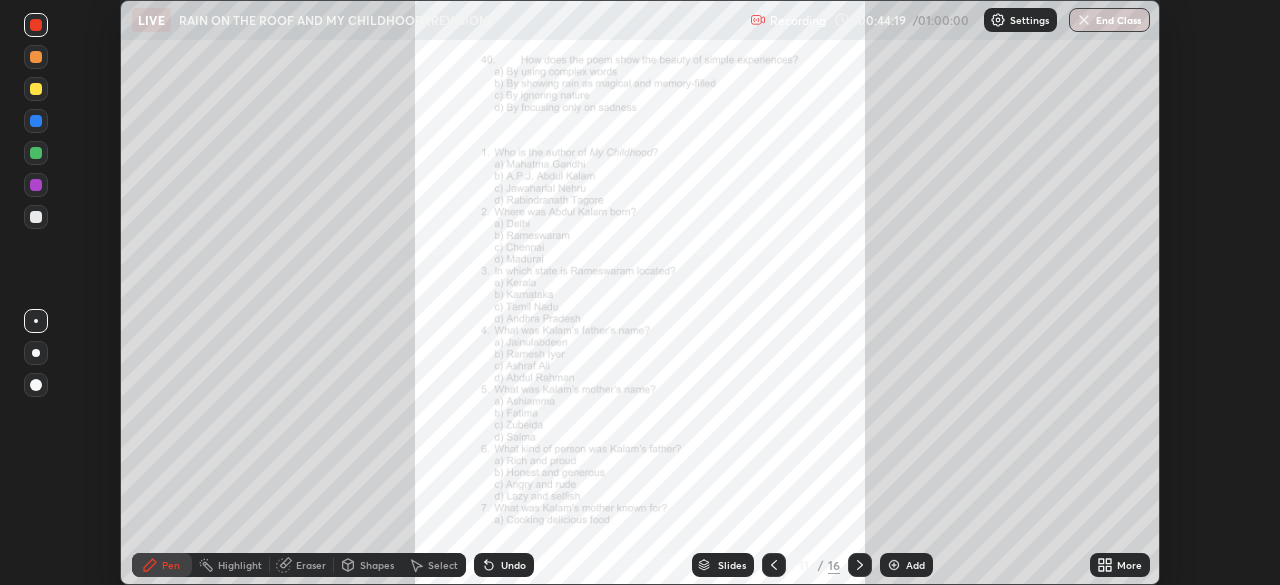click 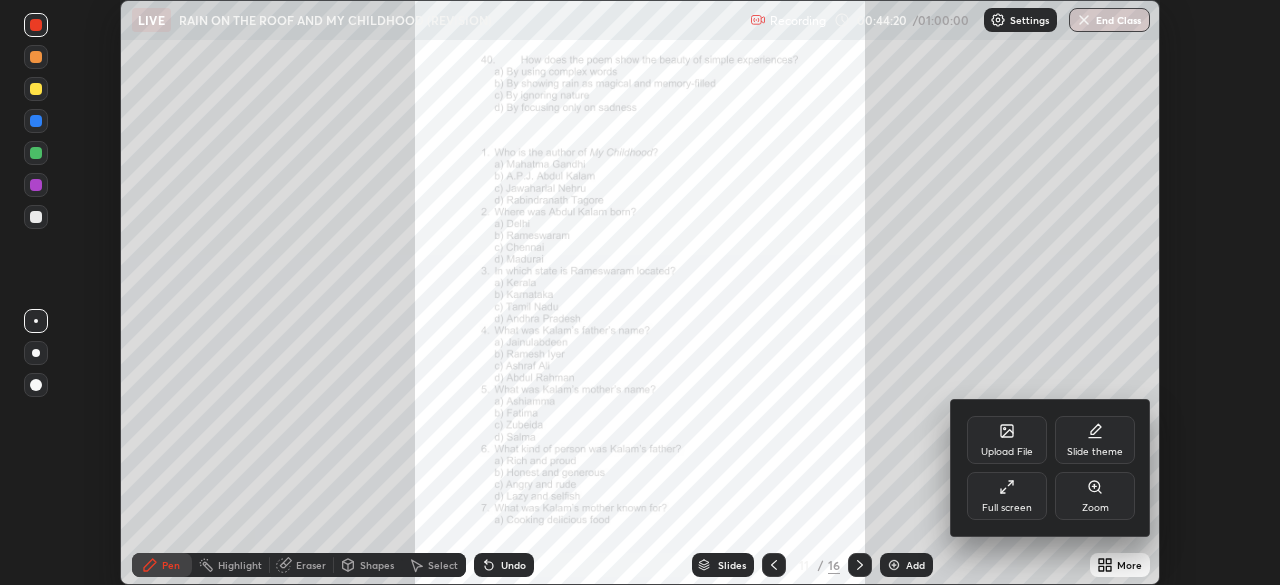 click on "Full screen" at bounding box center [1007, 496] 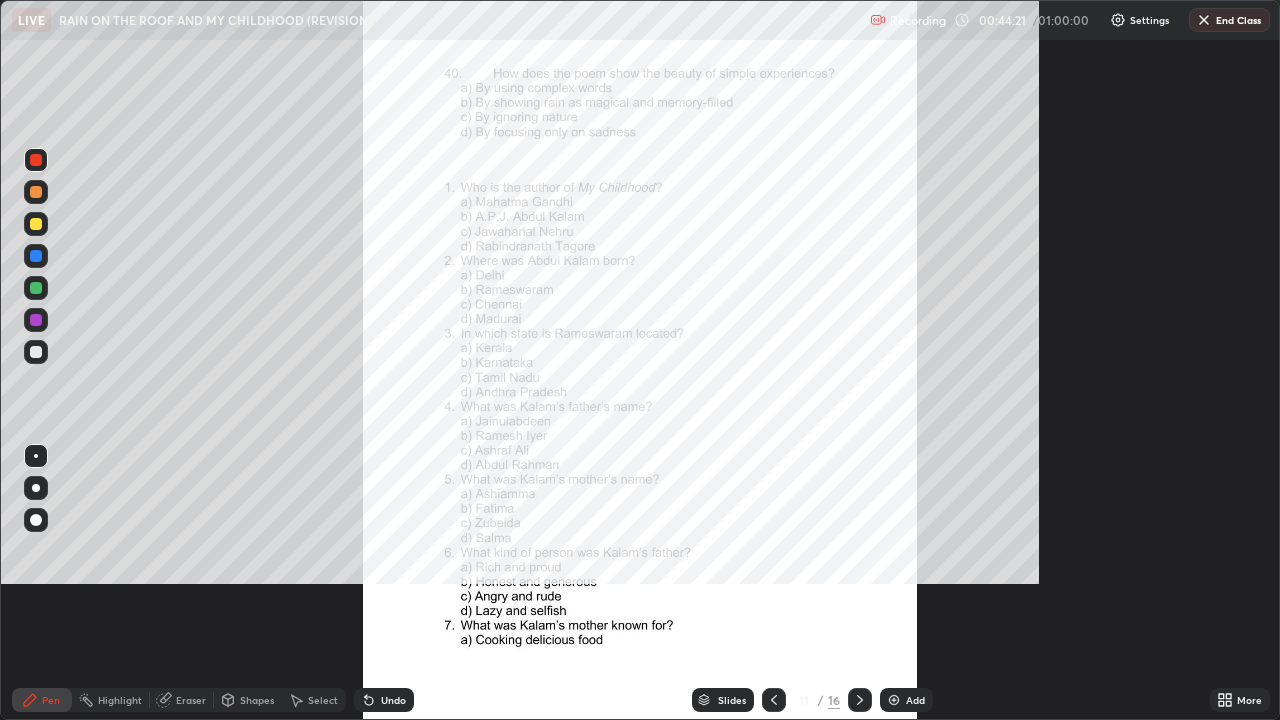 scroll, scrollTop: 99280, scrollLeft: 98720, axis: both 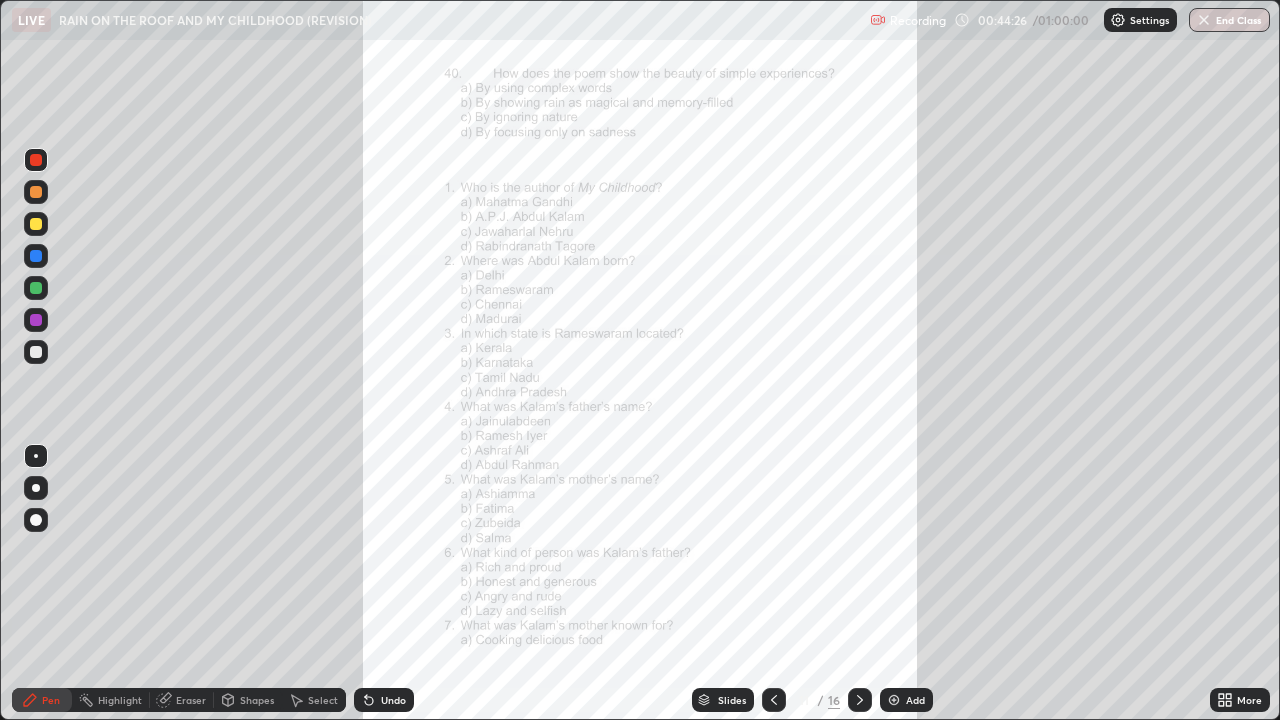 click 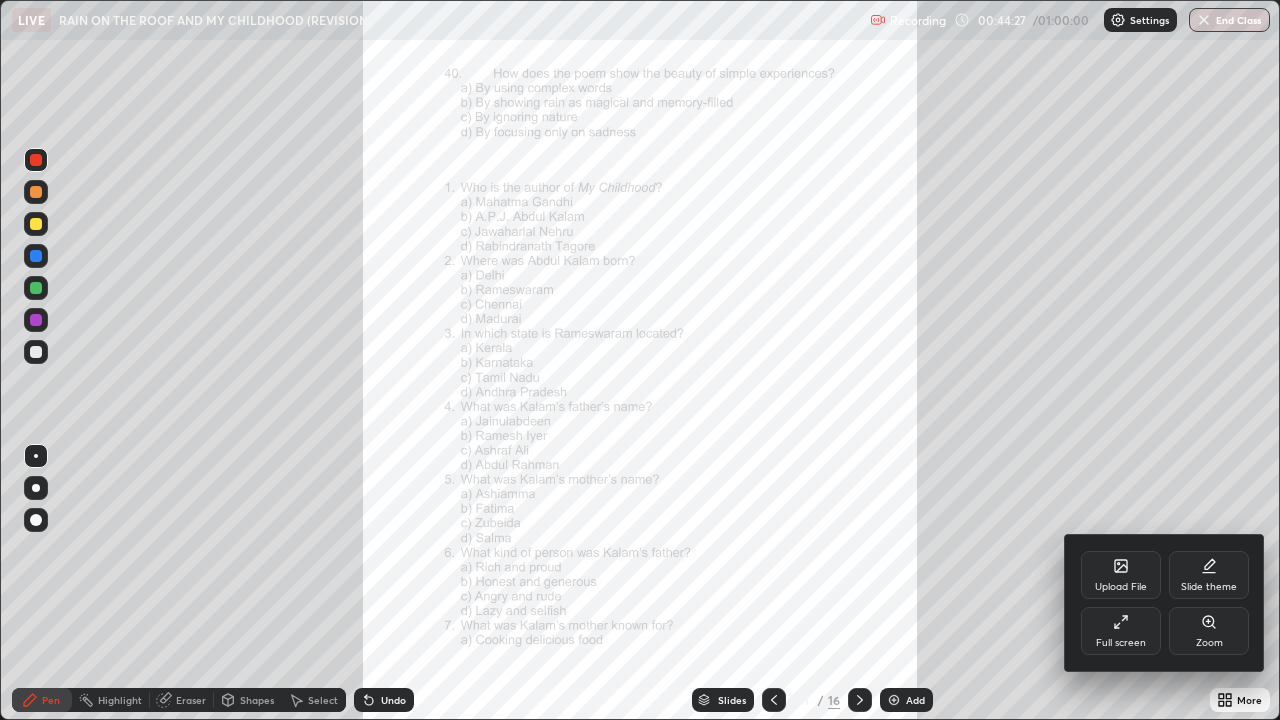 click 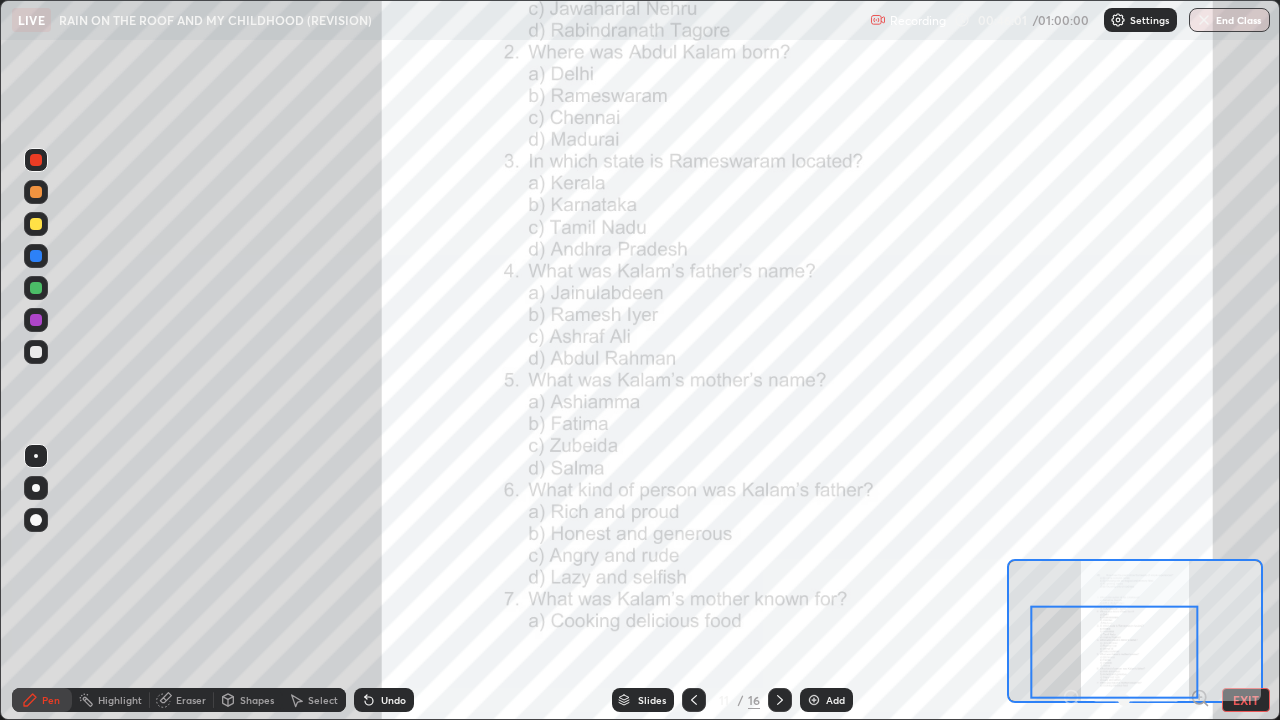 click 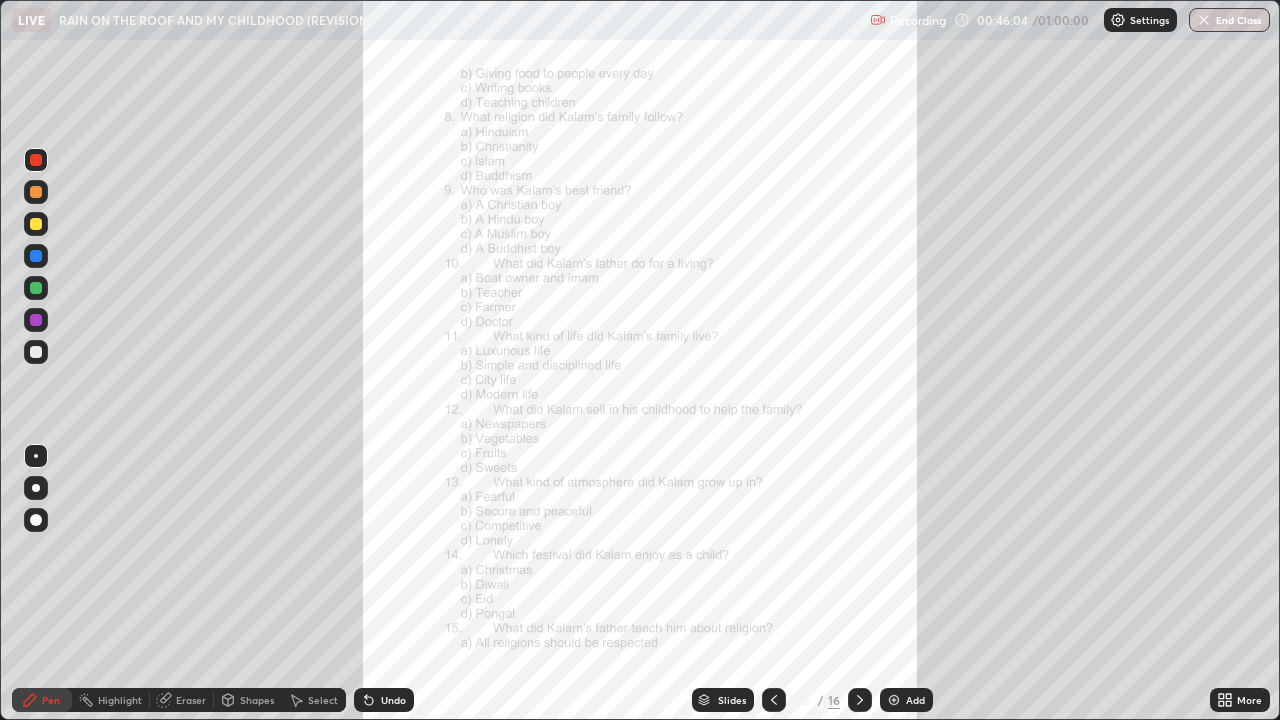 click 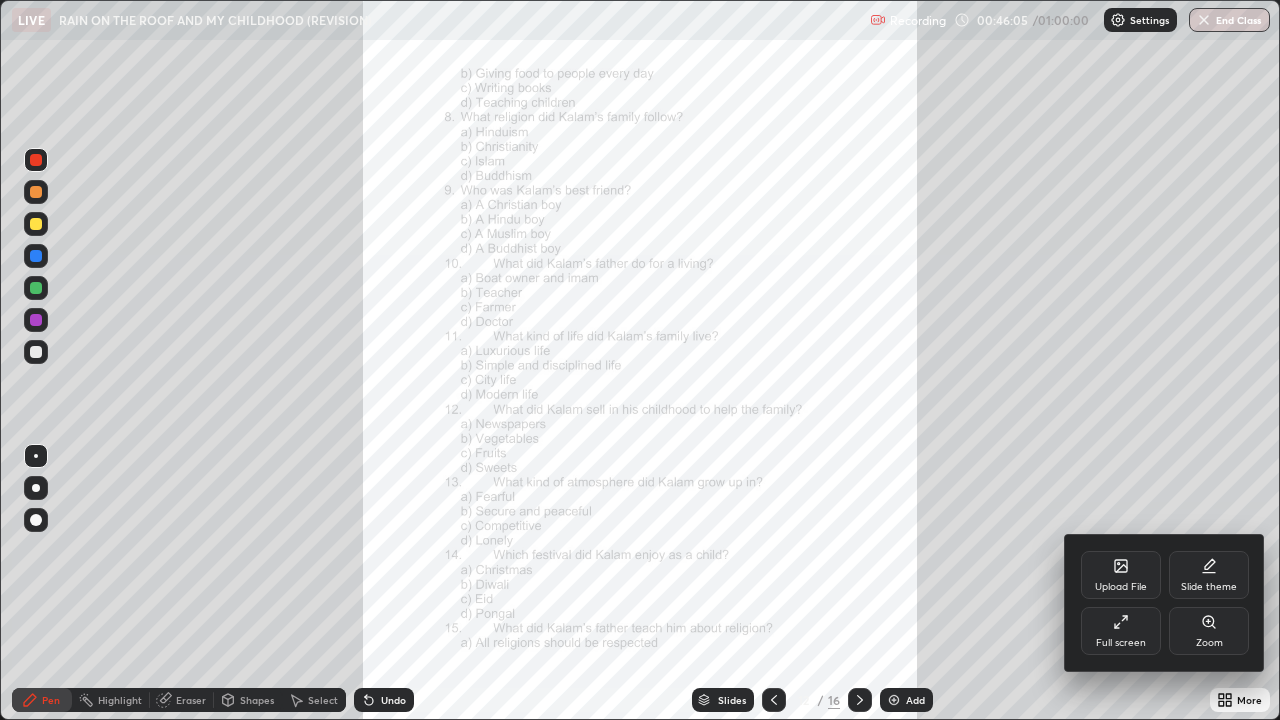 click 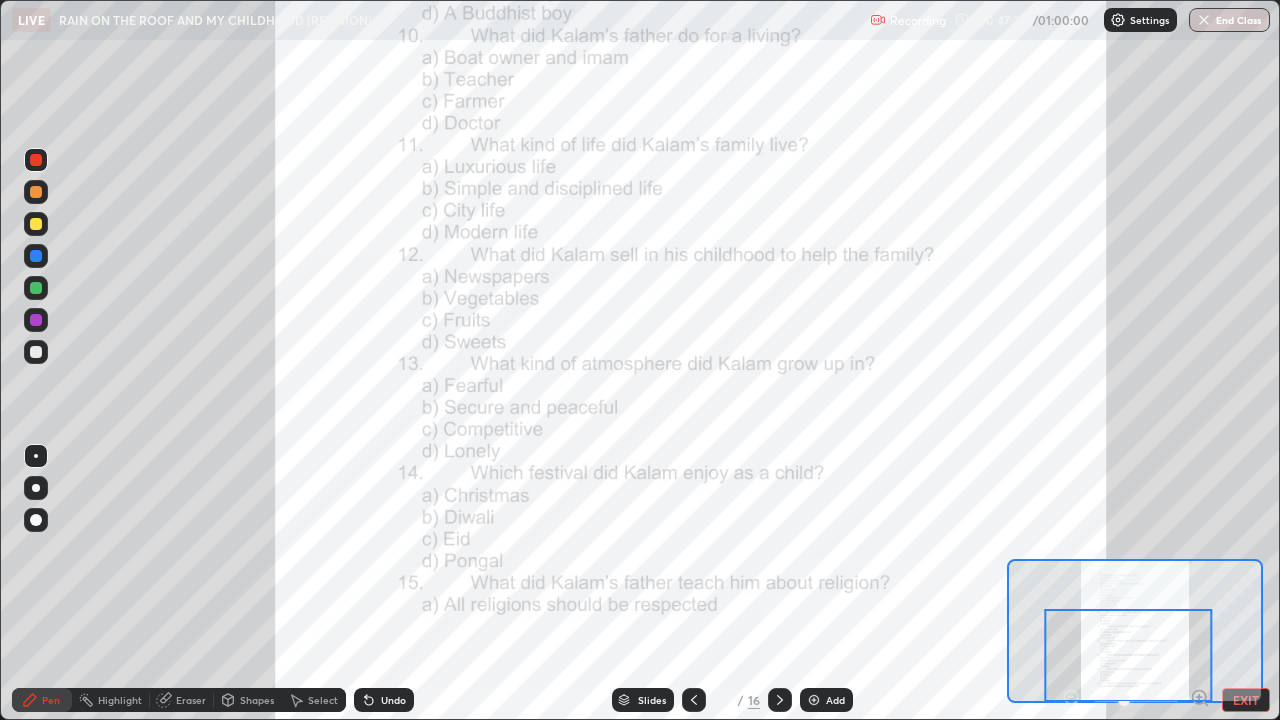 click 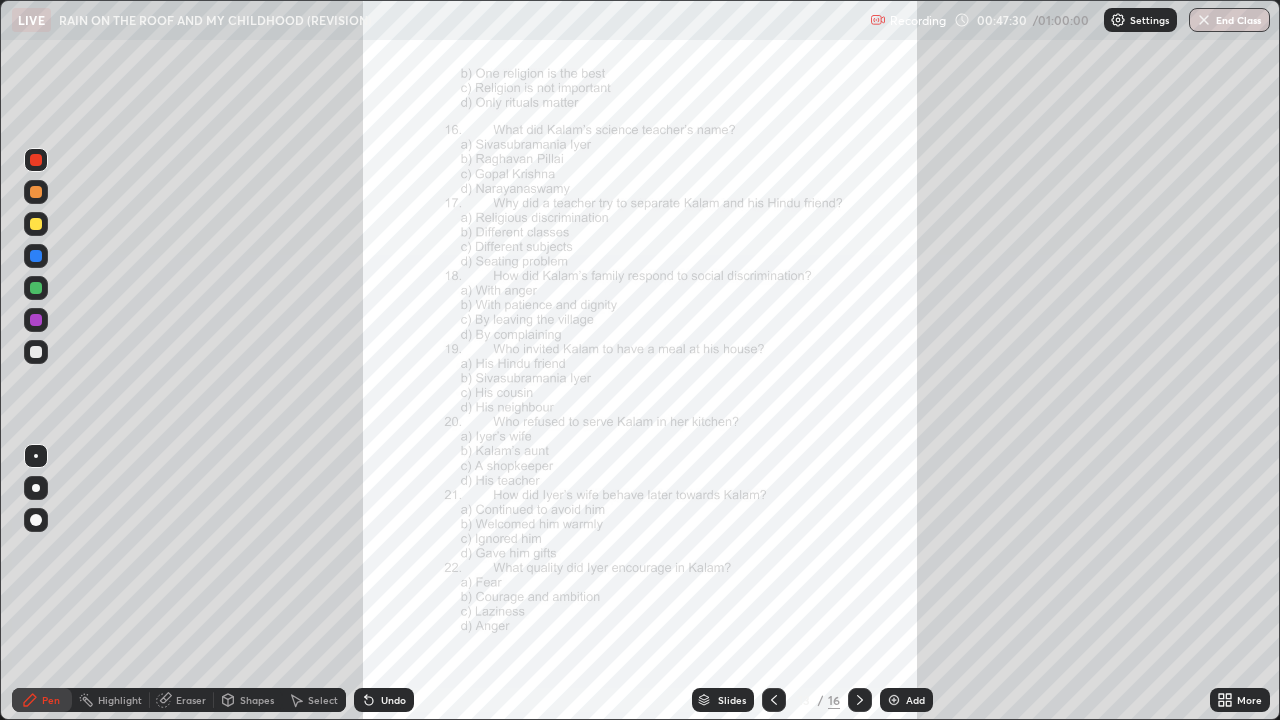 click 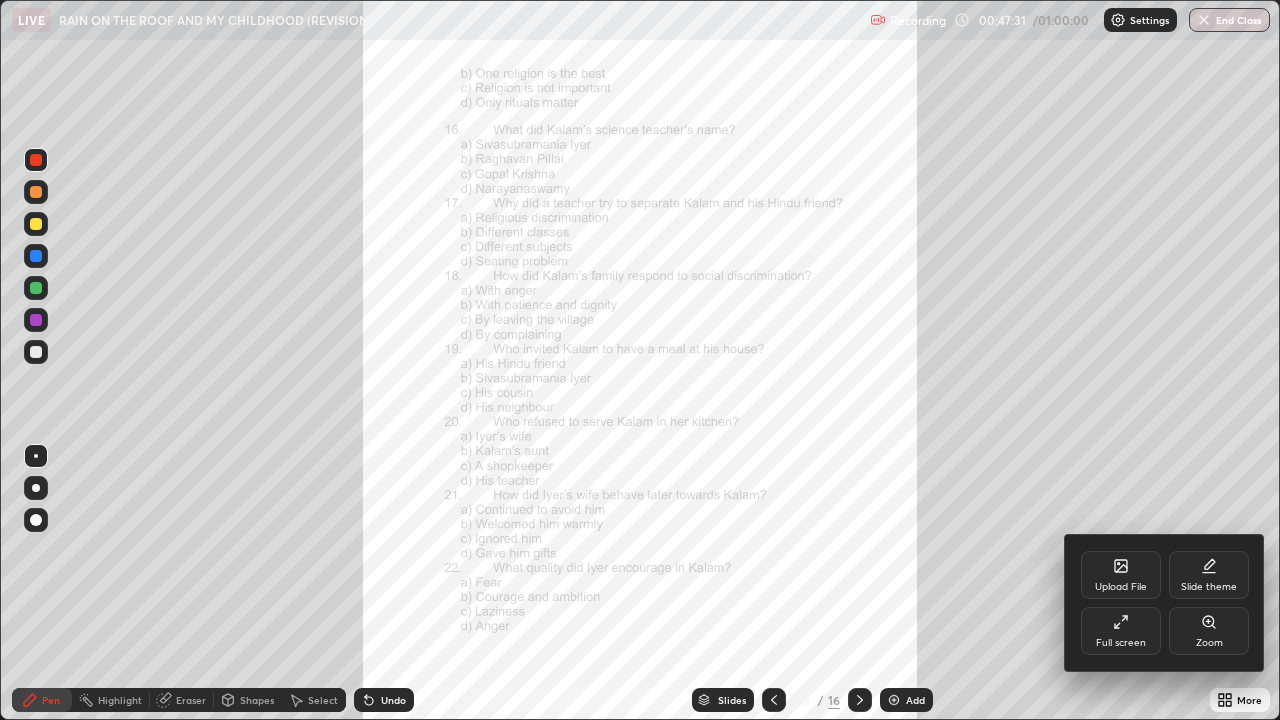click 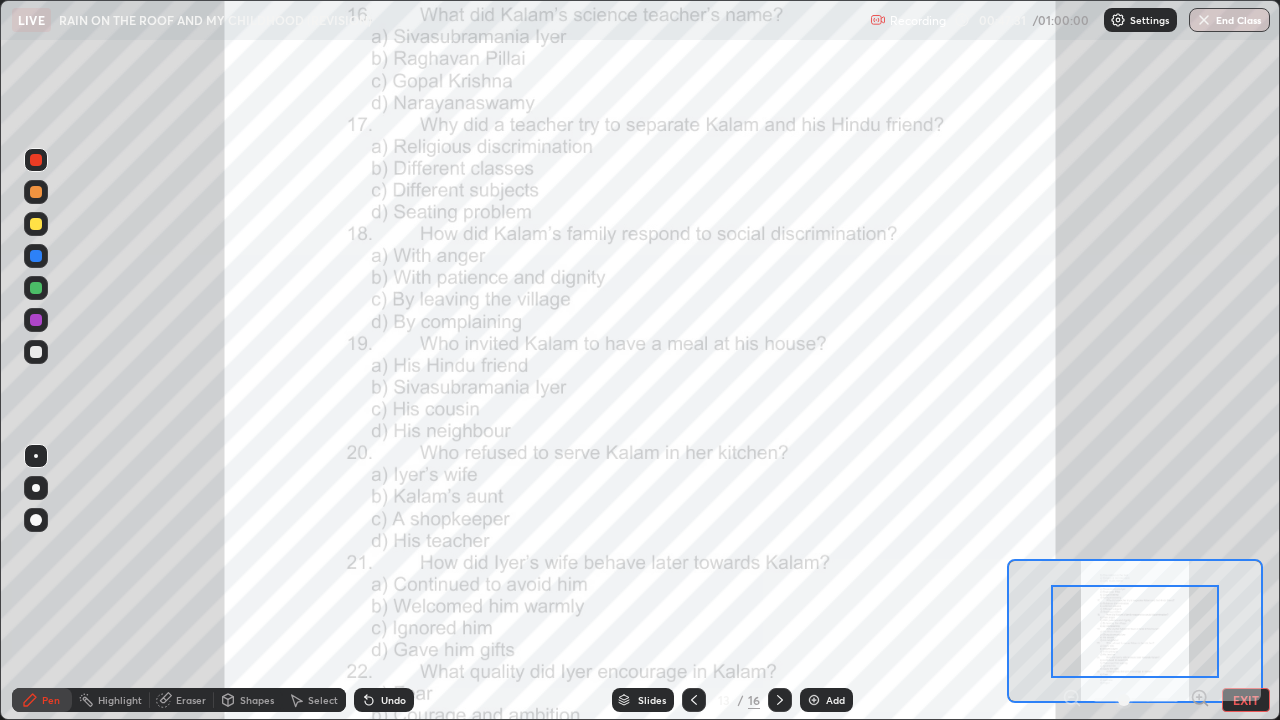 click at bounding box center [1135, 631] 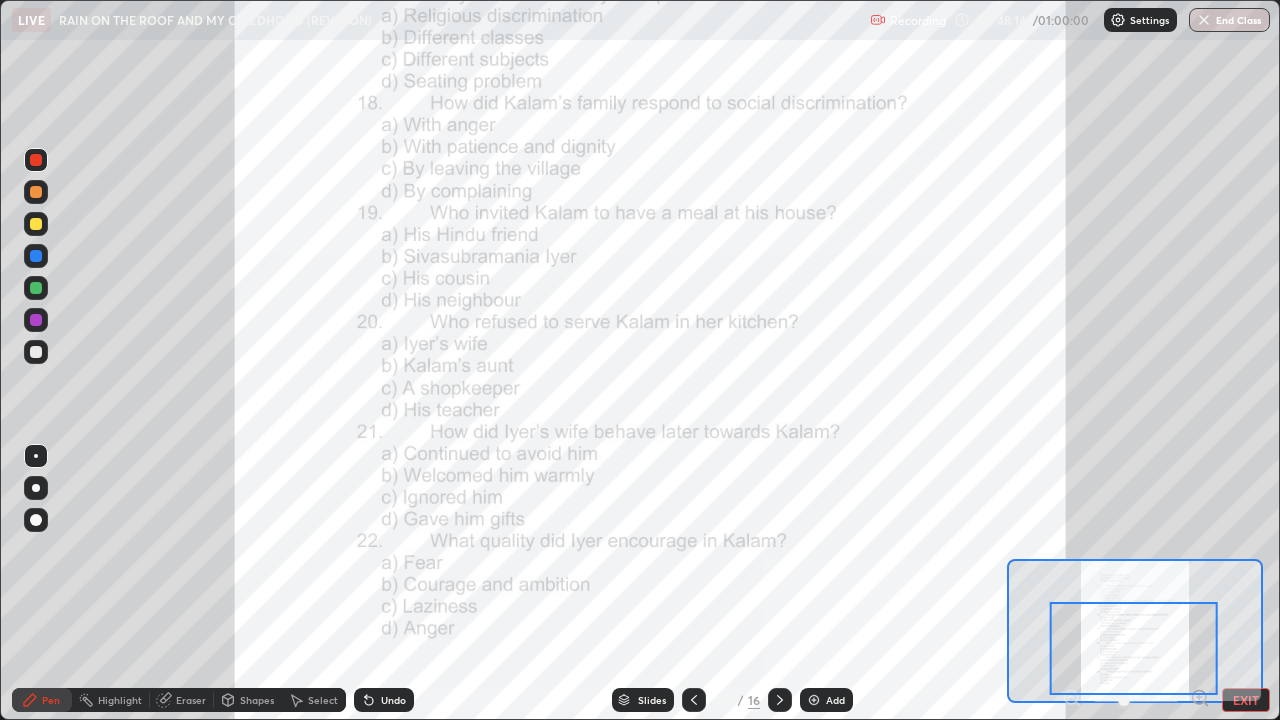 click 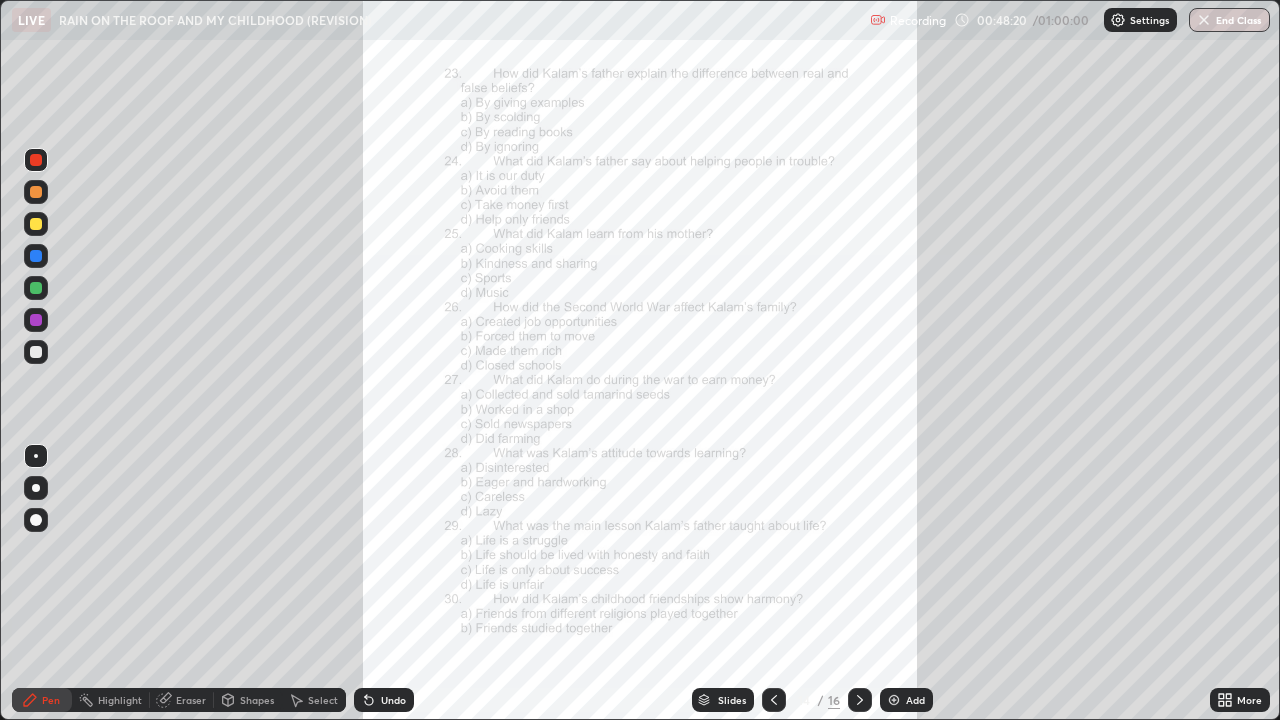 click 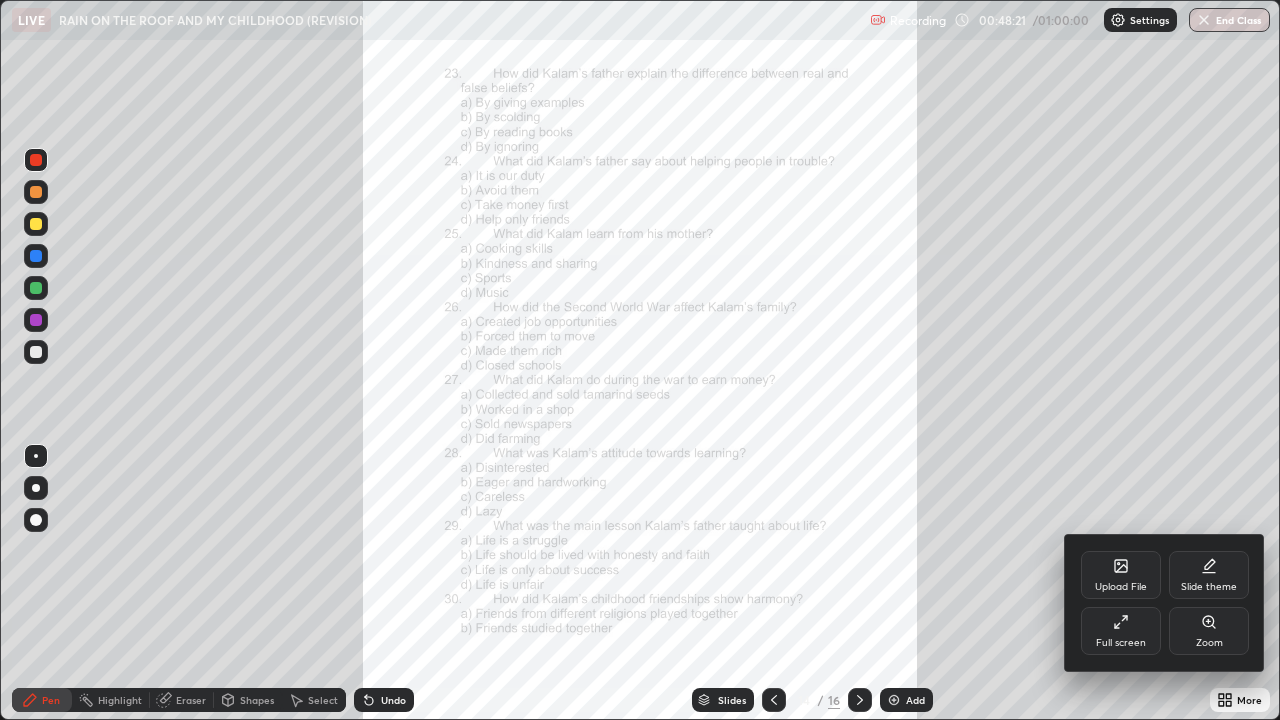 click 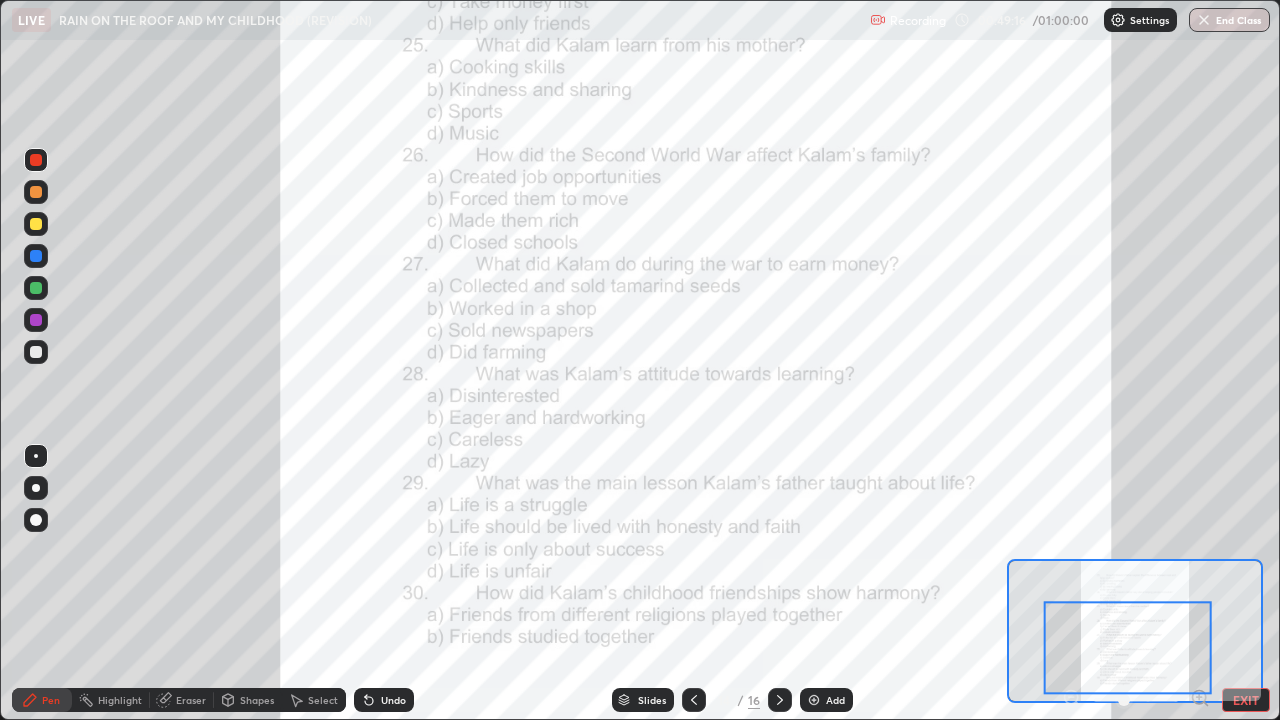 click 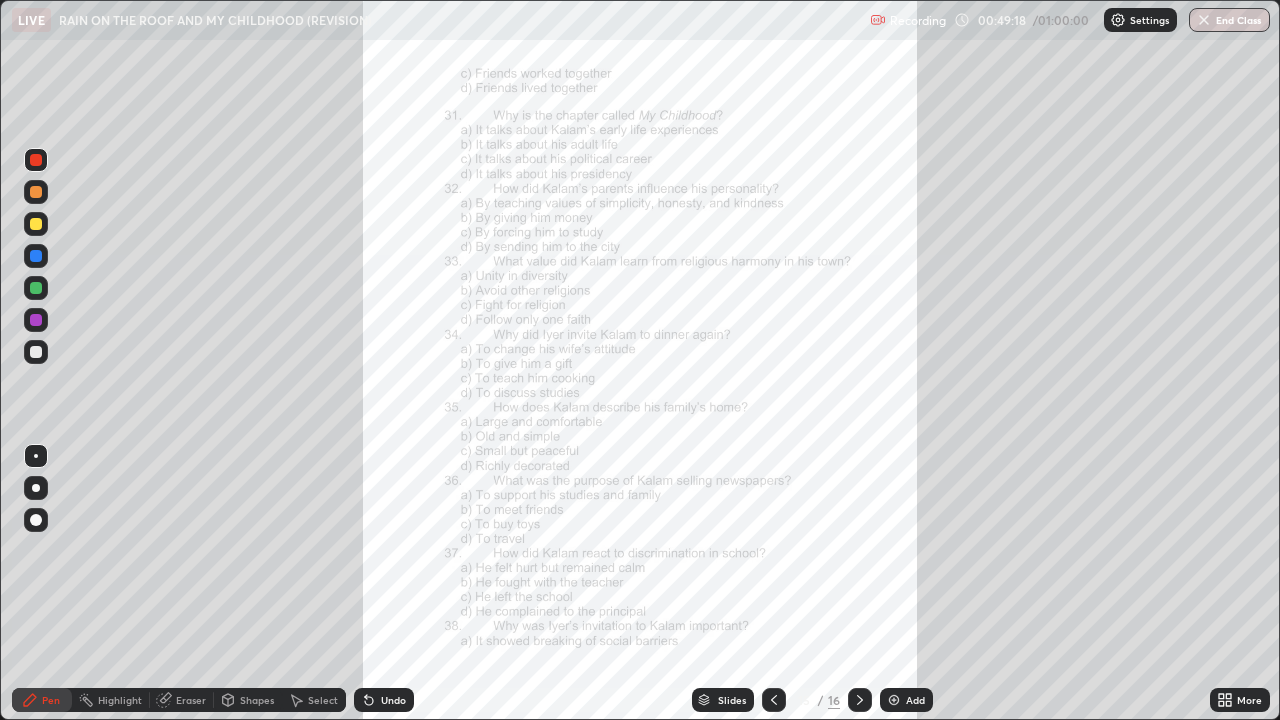 click 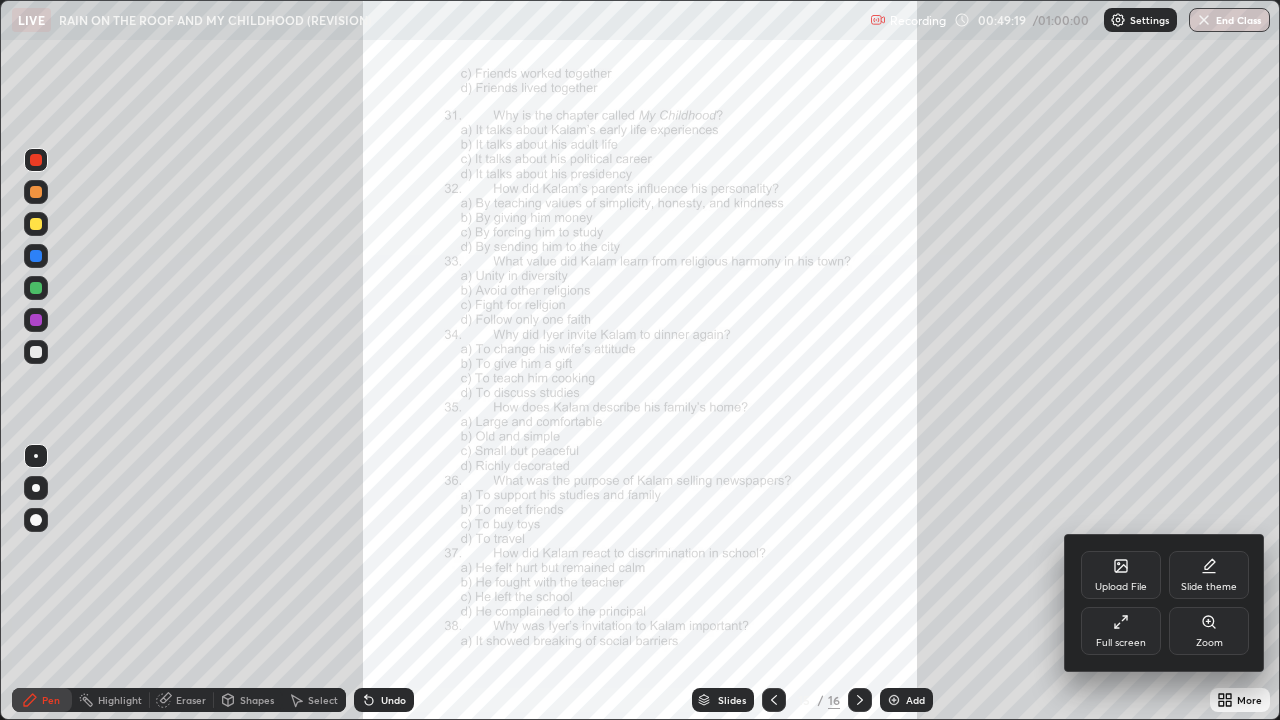 click 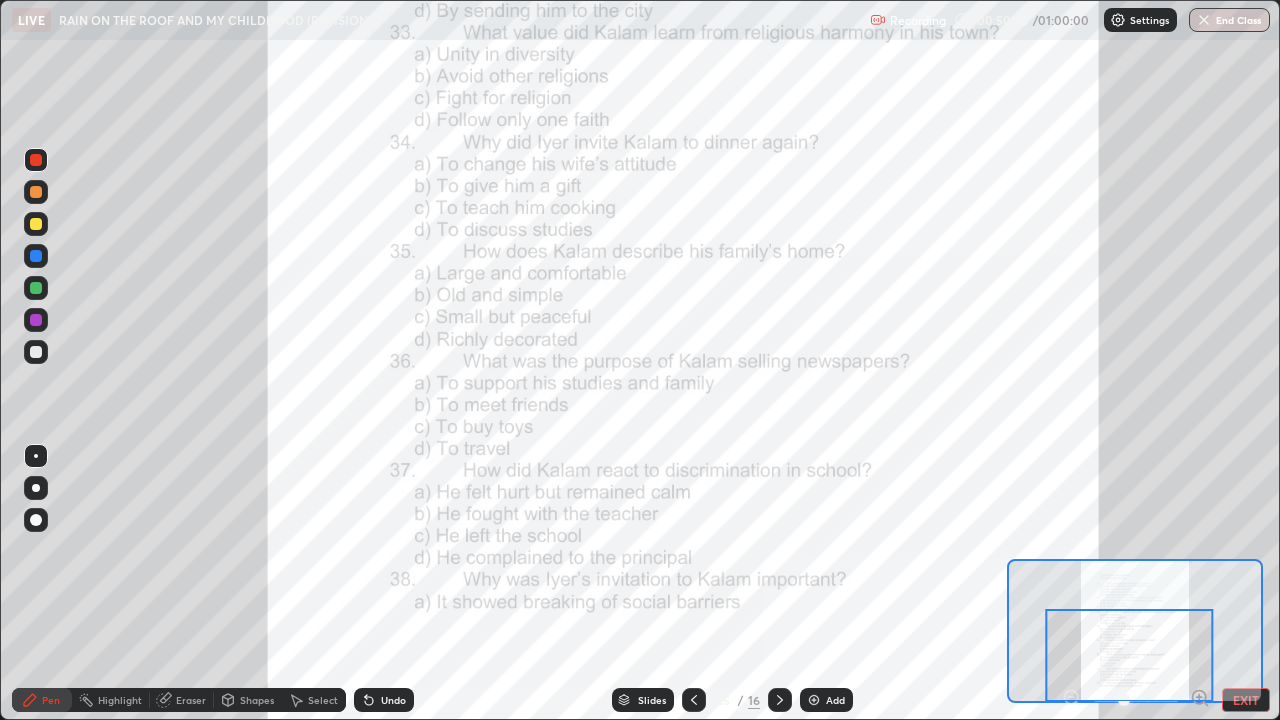 click 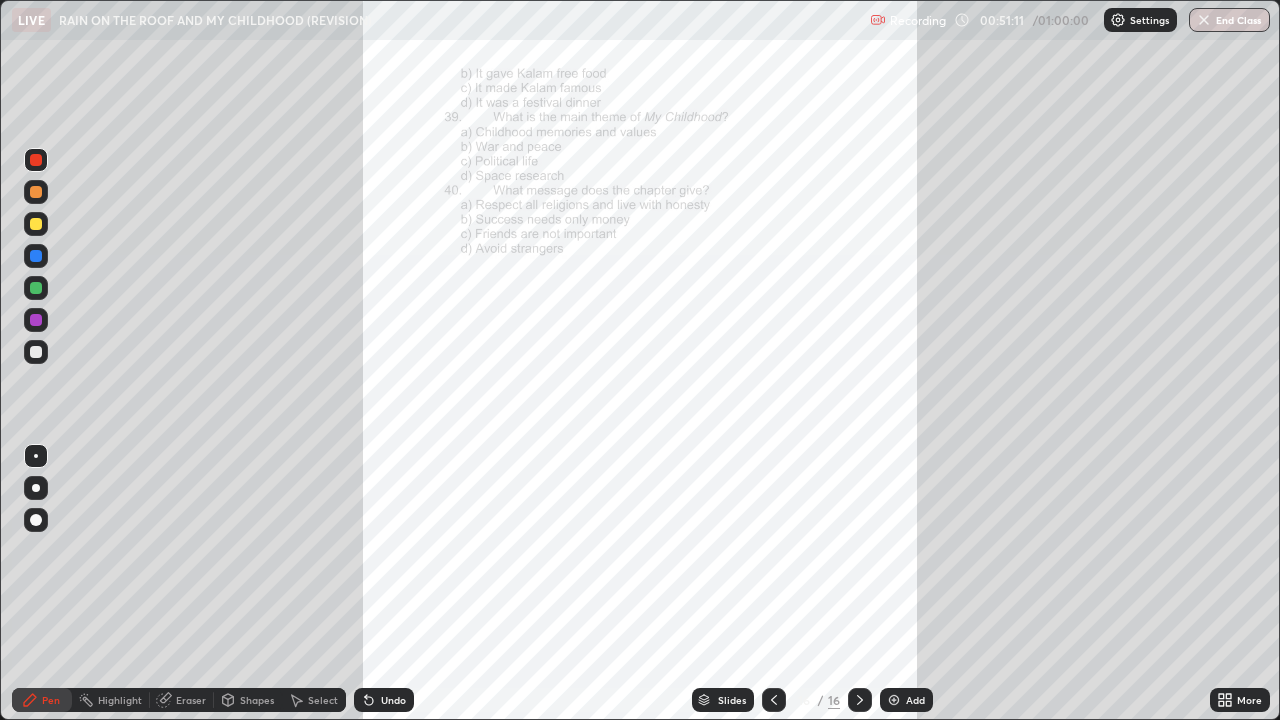 click on "Slides" at bounding box center [723, 700] 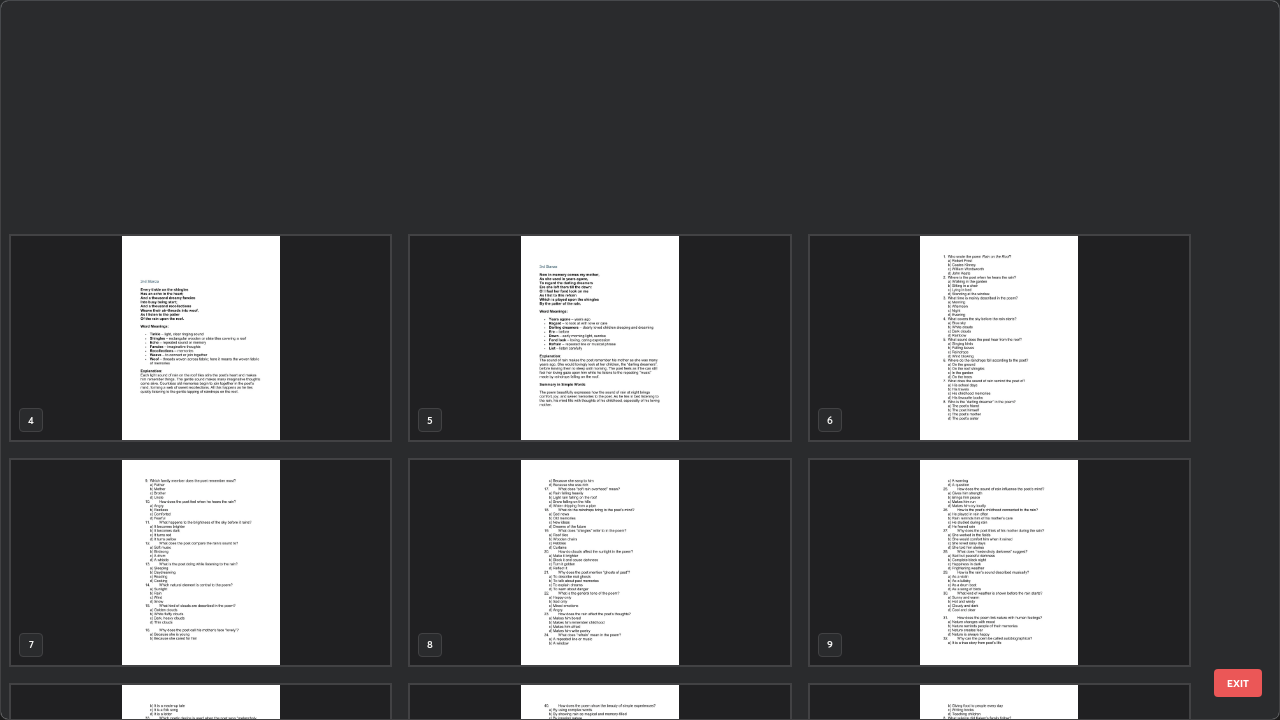 scroll, scrollTop: 629, scrollLeft: 0, axis: vertical 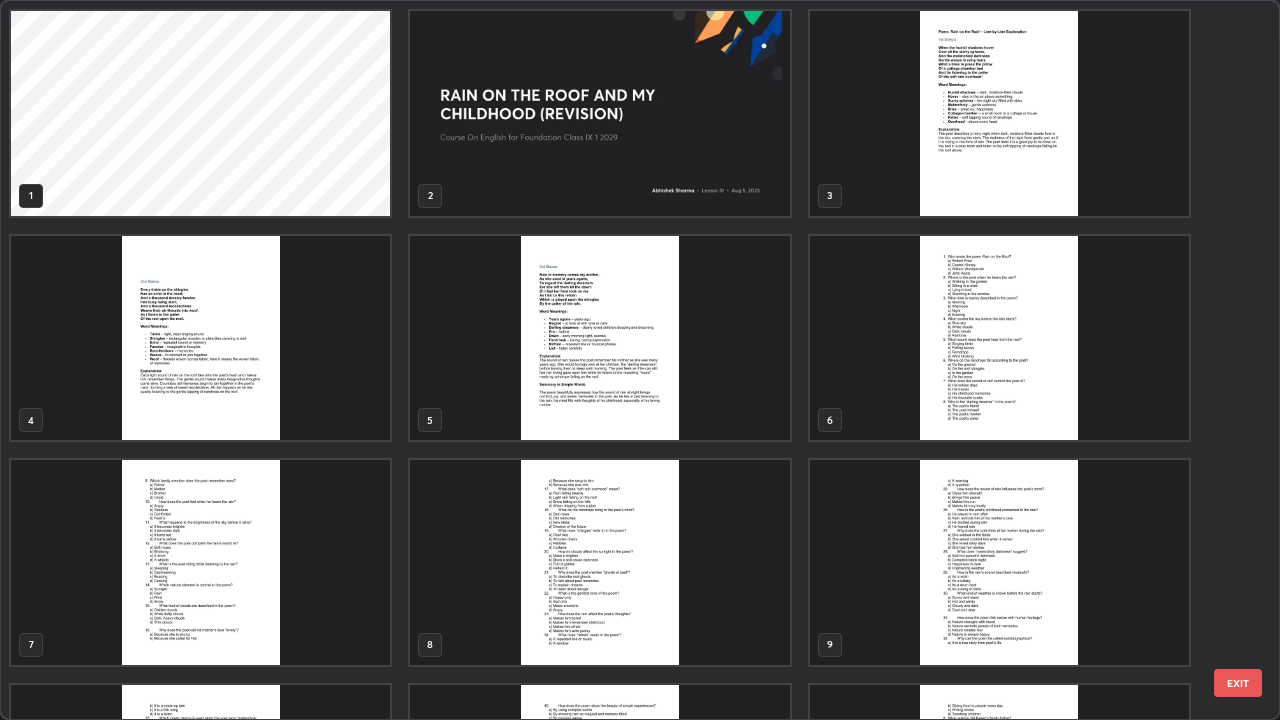 click at bounding box center [599, 113] 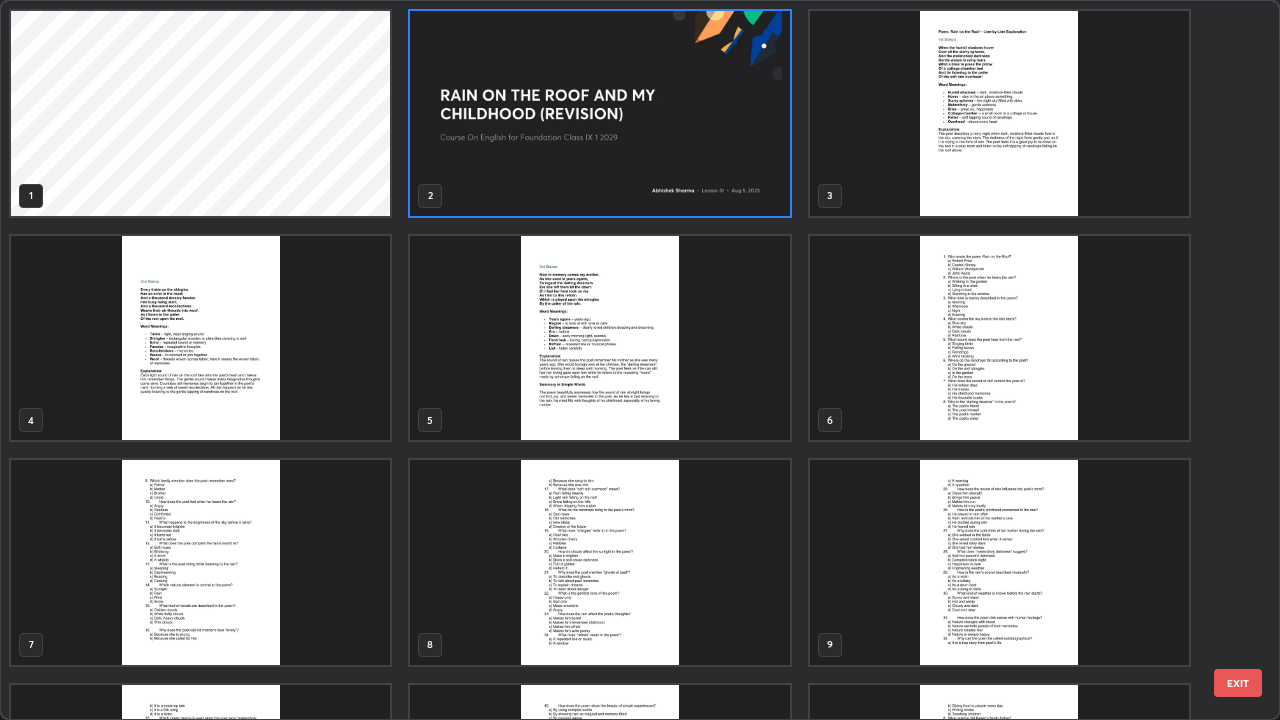 click at bounding box center (599, 113) 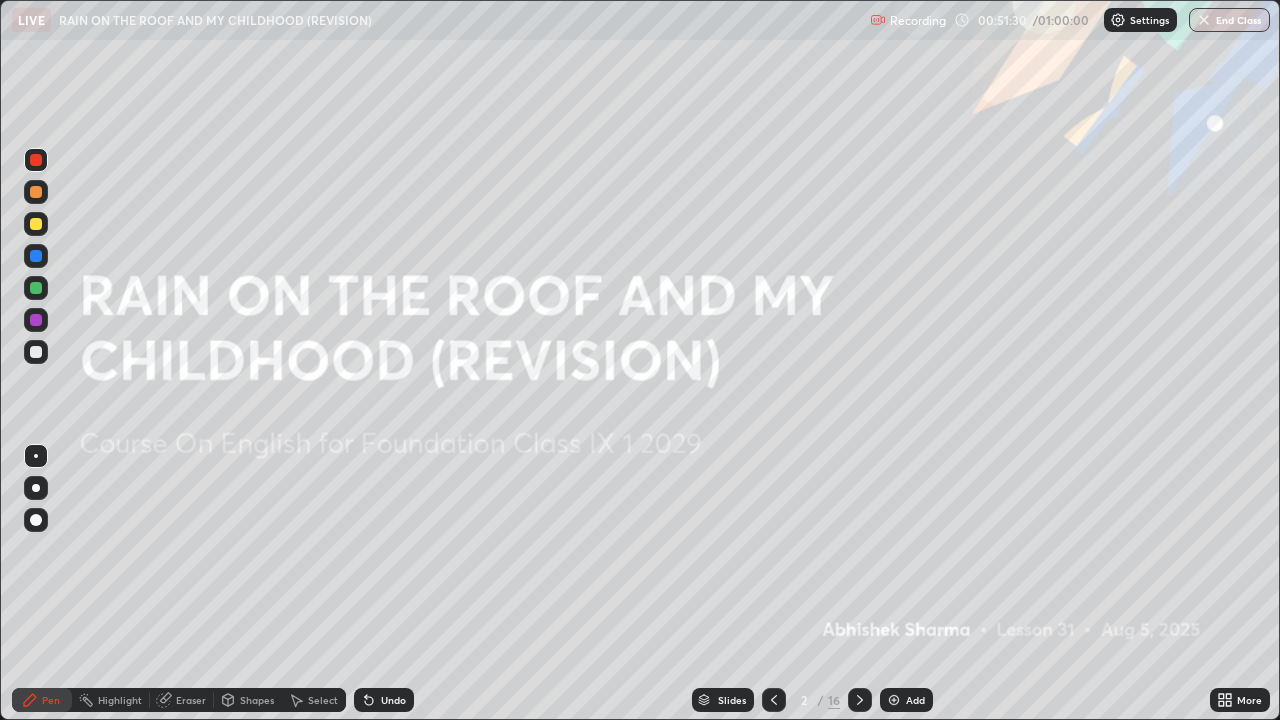 click at bounding box center (894, 700) 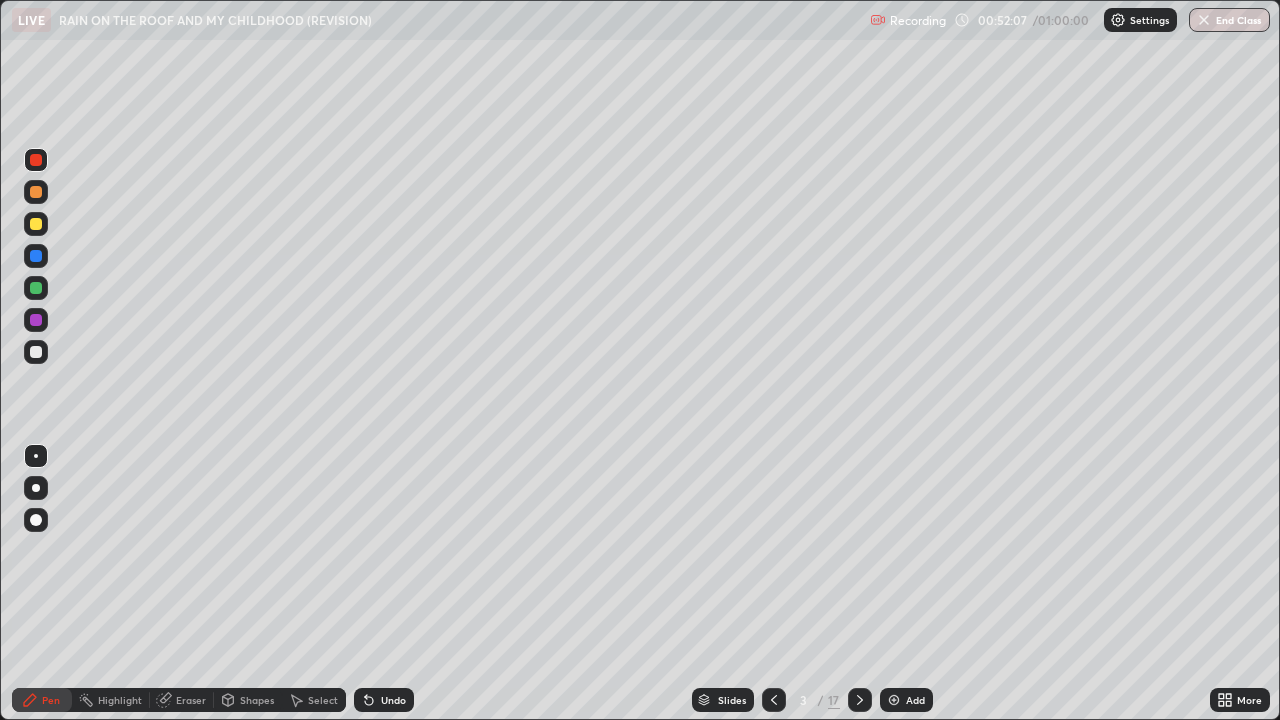 click 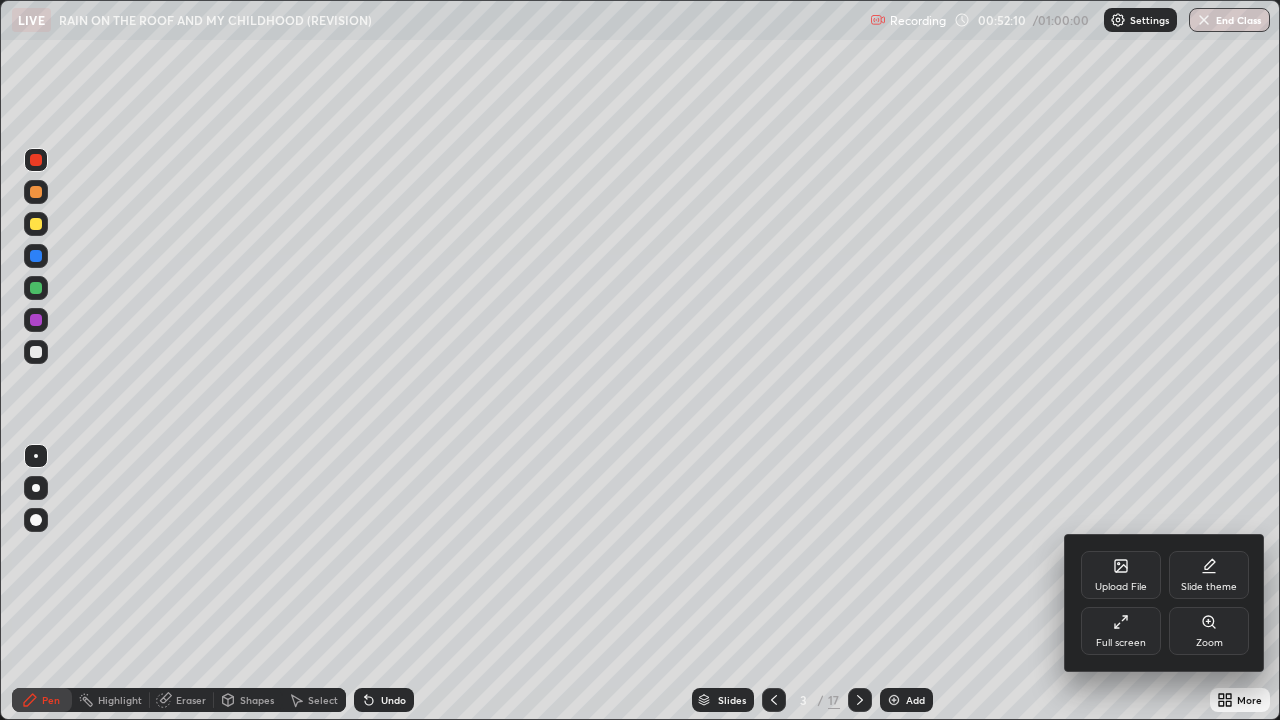 click 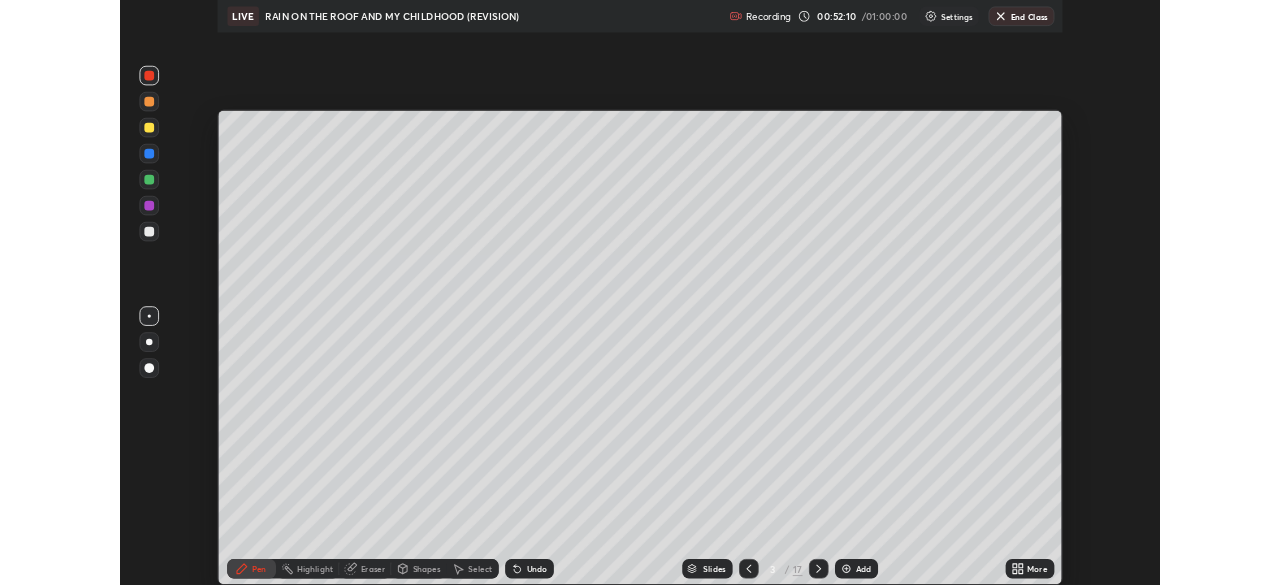 scroll, scrollTop: 585, scrollLeft: 1280, axis: both 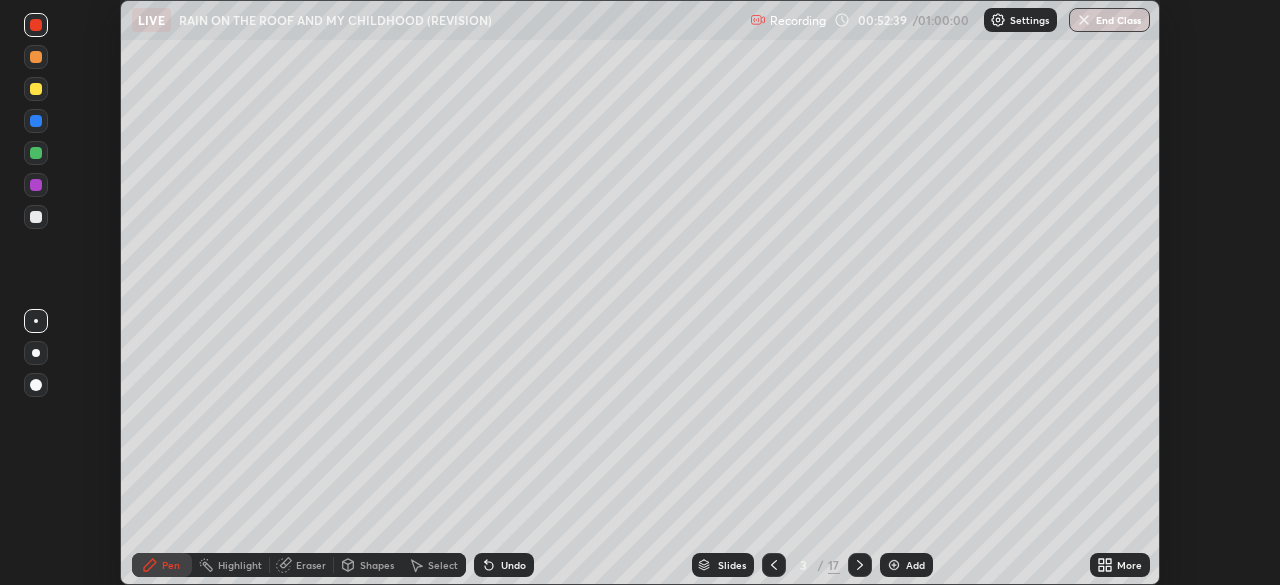 click 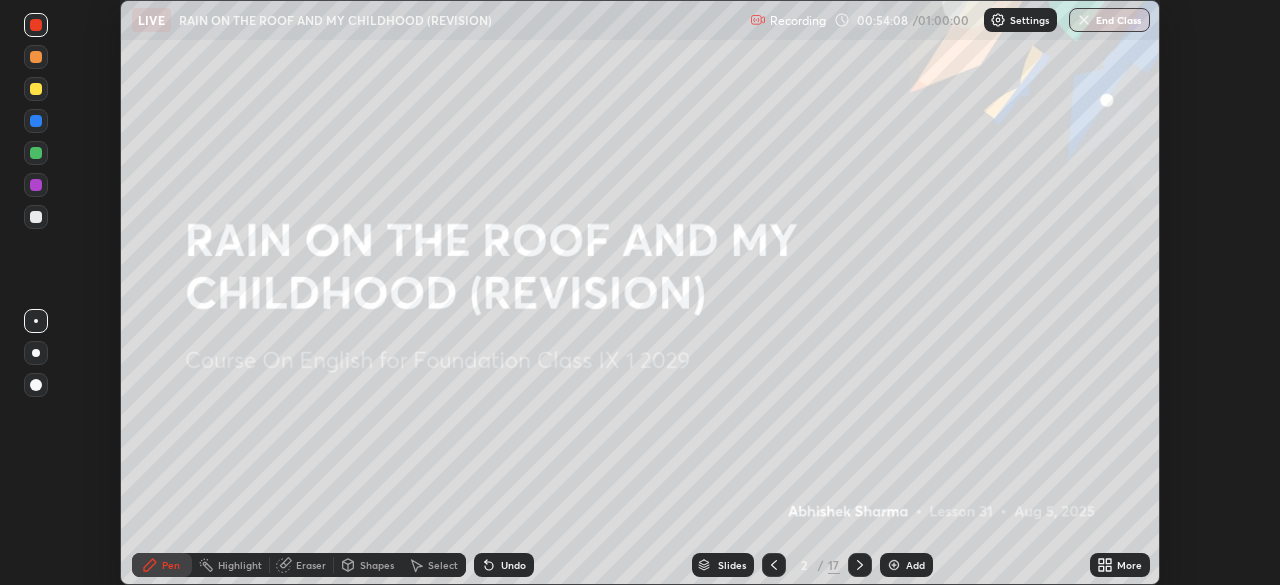 click on "End Class" at bounding box center [1109, 20] 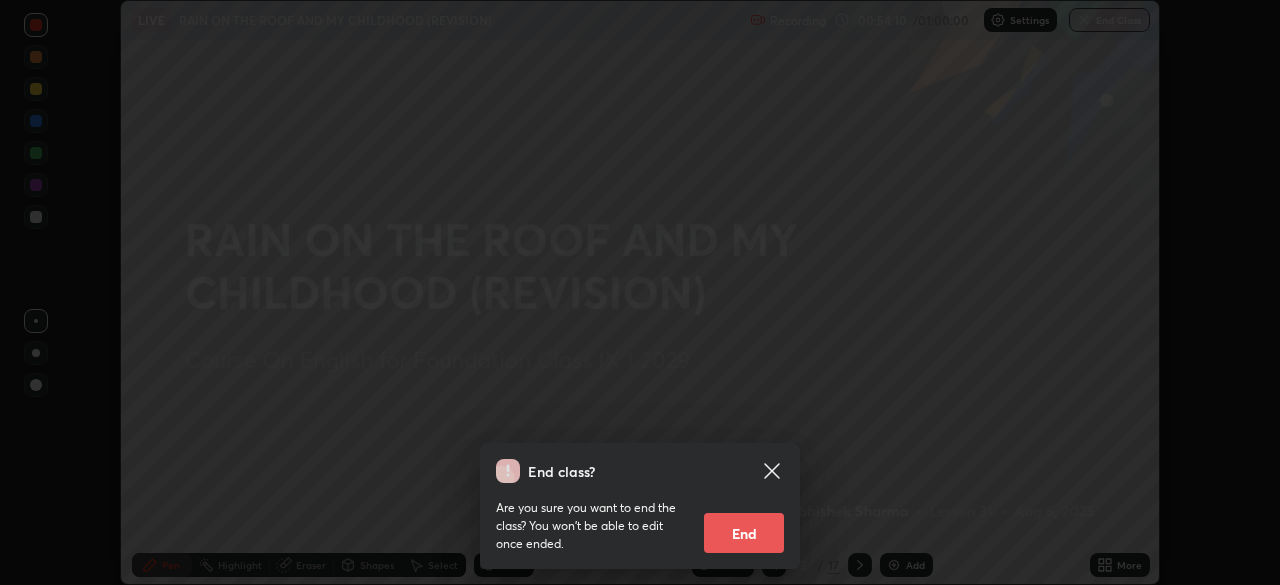 click on "End" at bounding box center (744, 533) 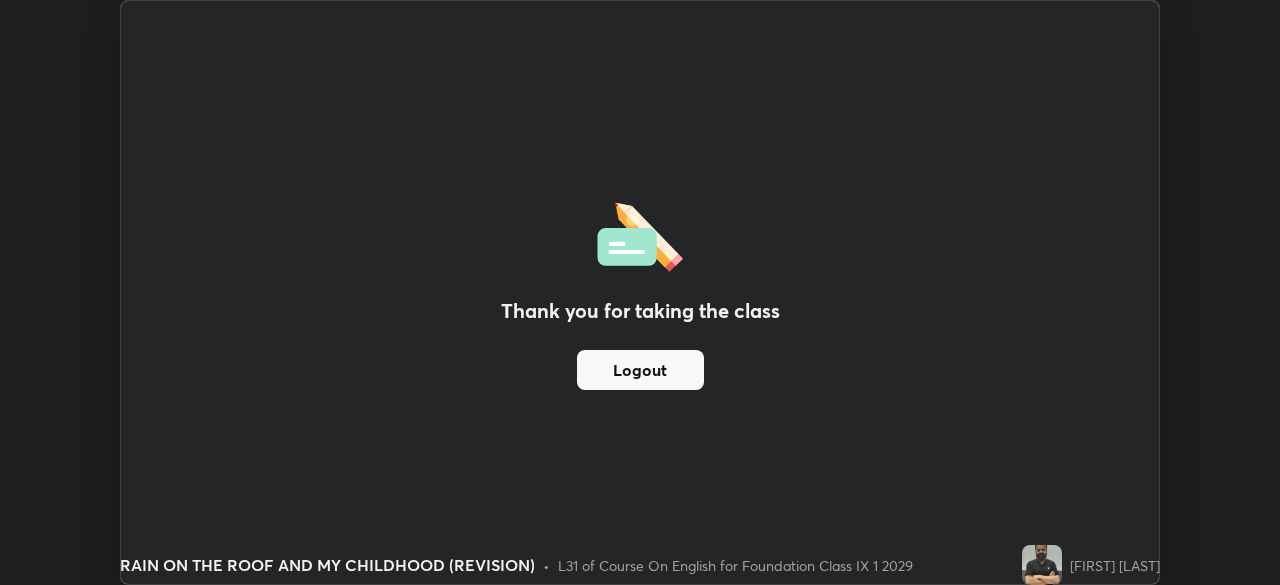click on "Logout" at bounding box center (640, 370) 